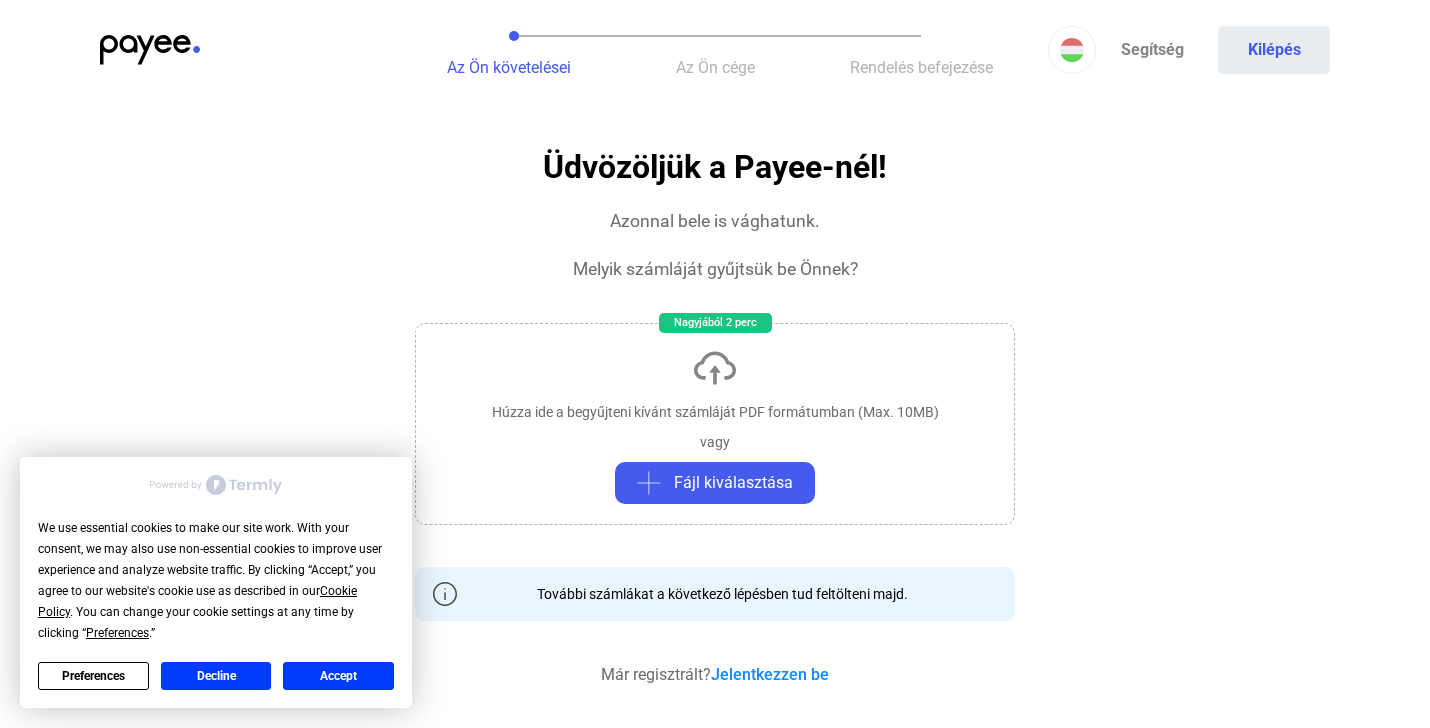 scroll, scrollTop: 0, scrollLeft: 0, axis: both 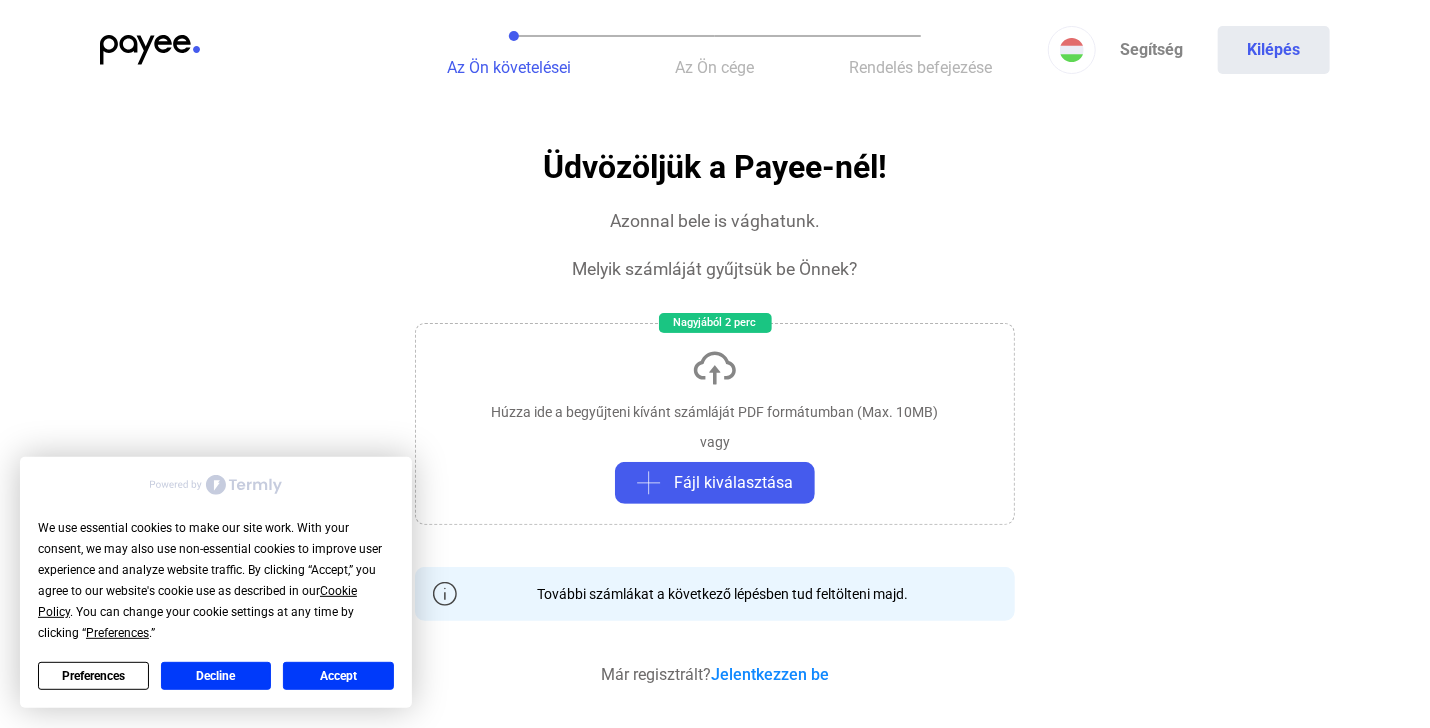 click on "Accept" at bounding box center [338, 676] 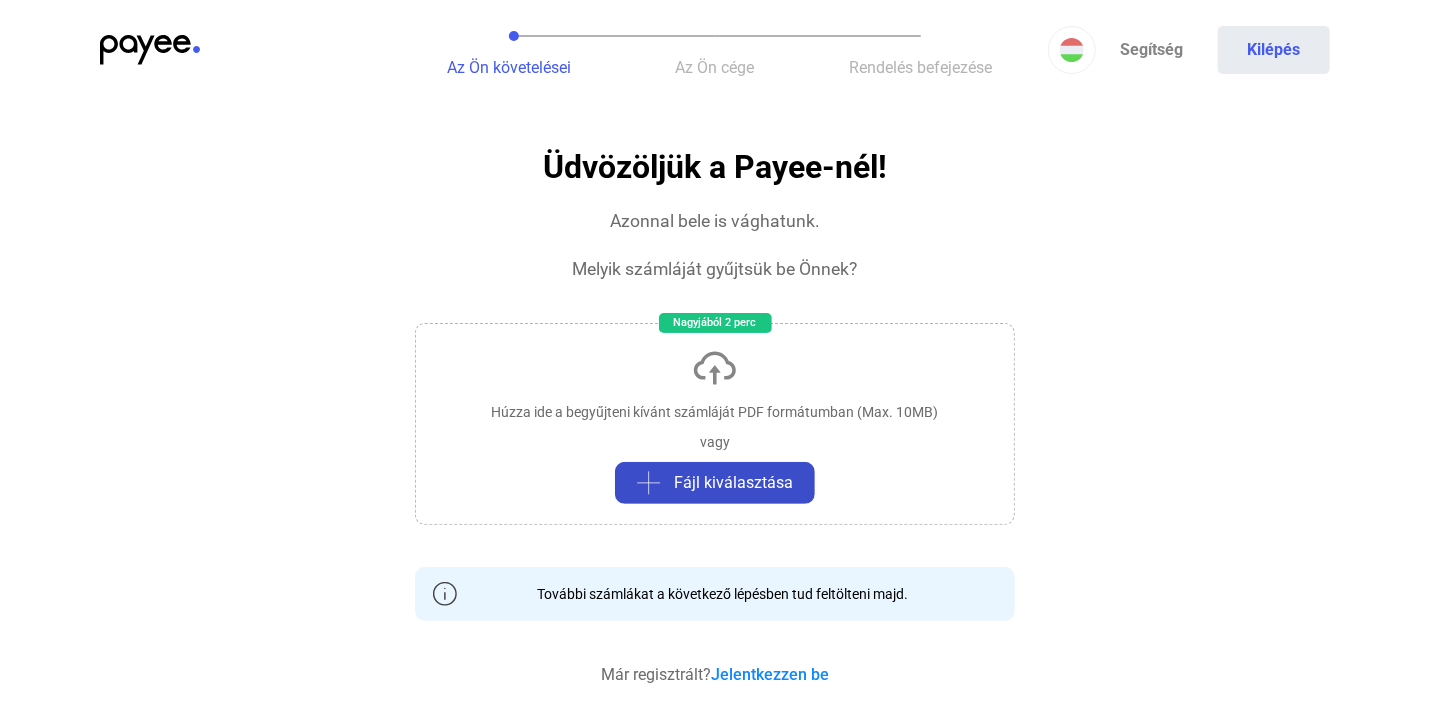 click on "Fájl kiválasztása" 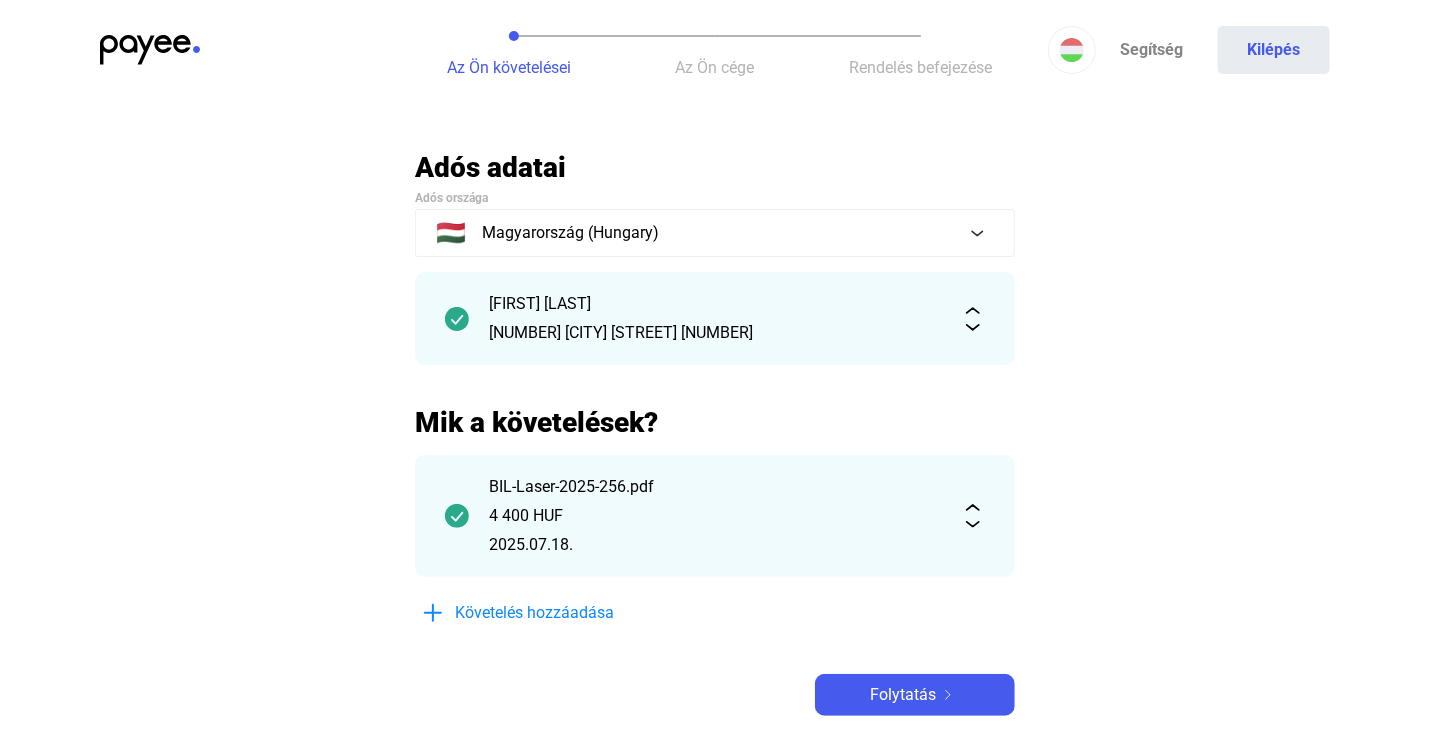 click 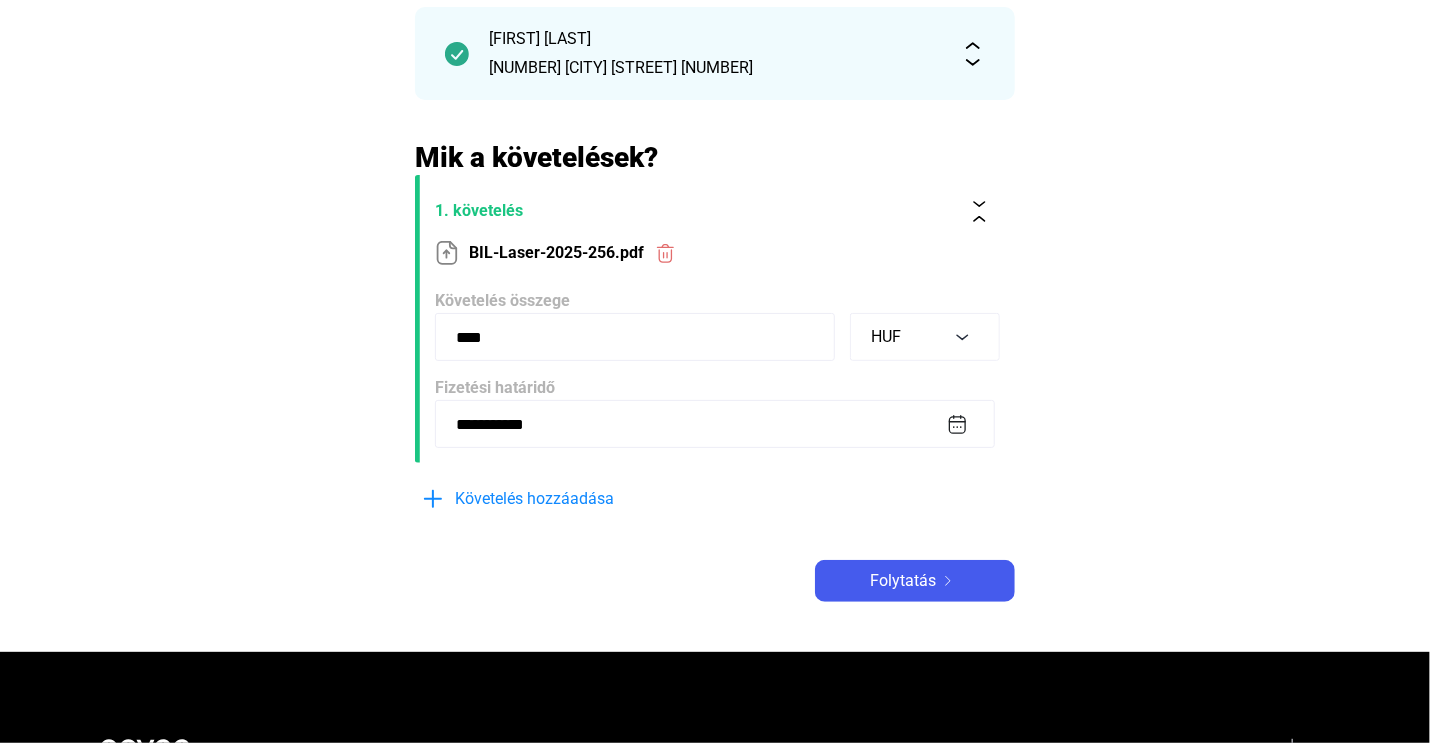 scroll, scrollTop: 300, scrollLeft: 0, axis: vertical 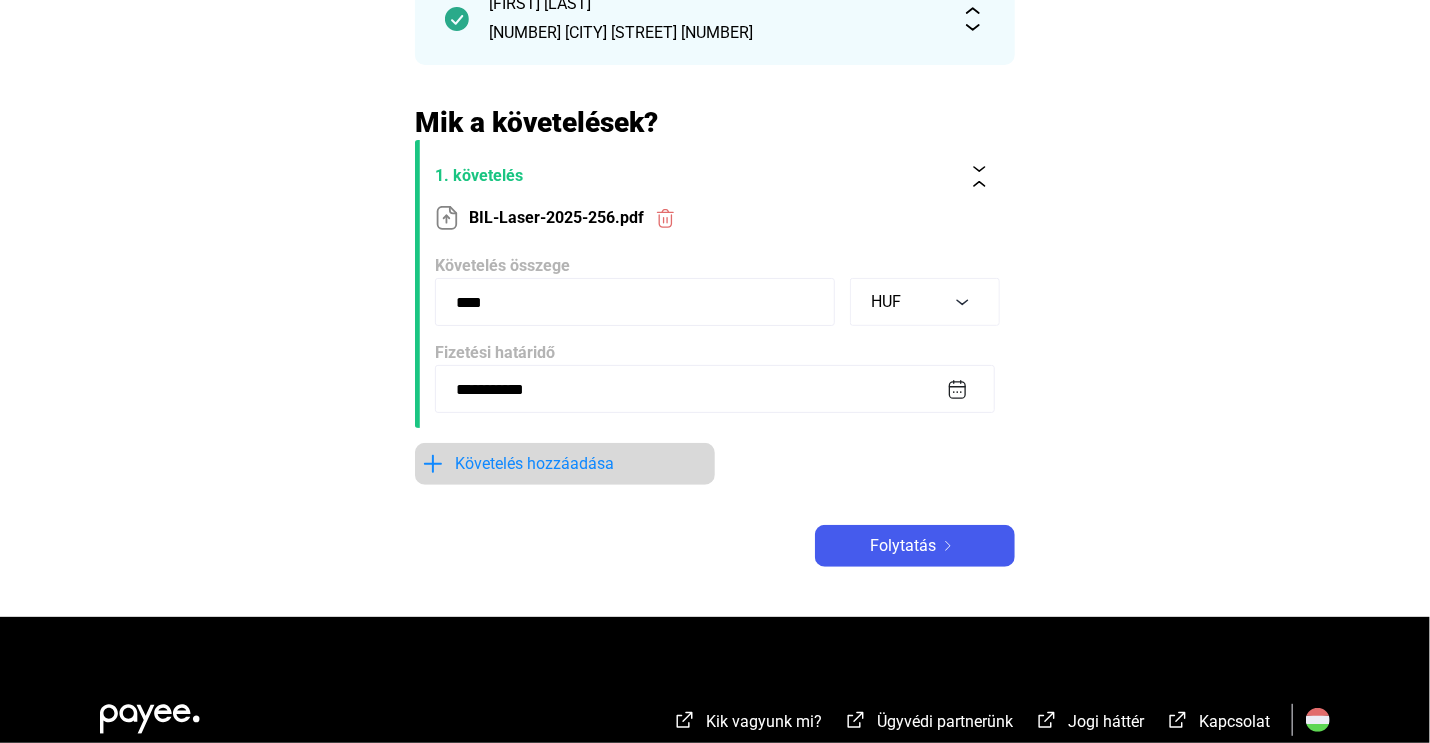 click on "Követelés hozzáadása" 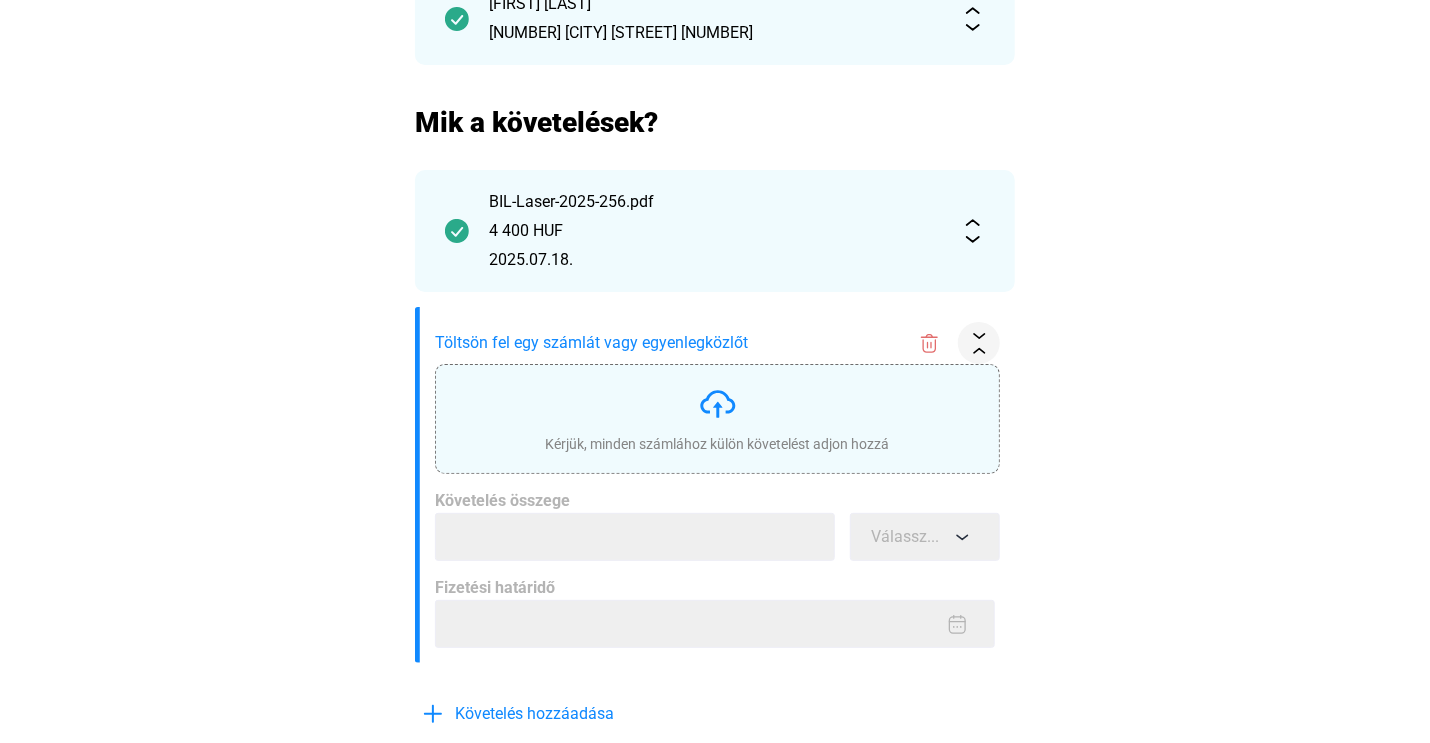 click on "Kérjük, minden számlához külön követelést adjon hozzá" 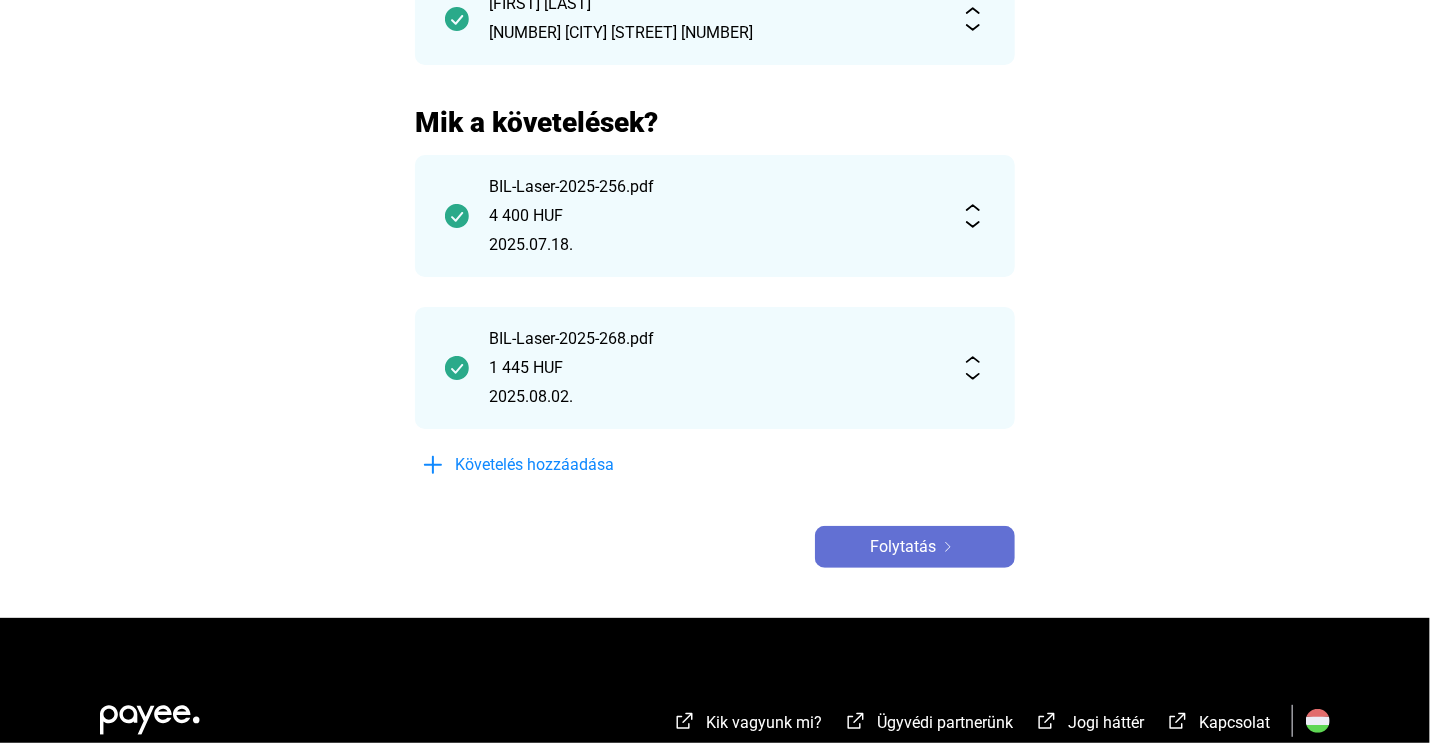 click on "Folytatás" 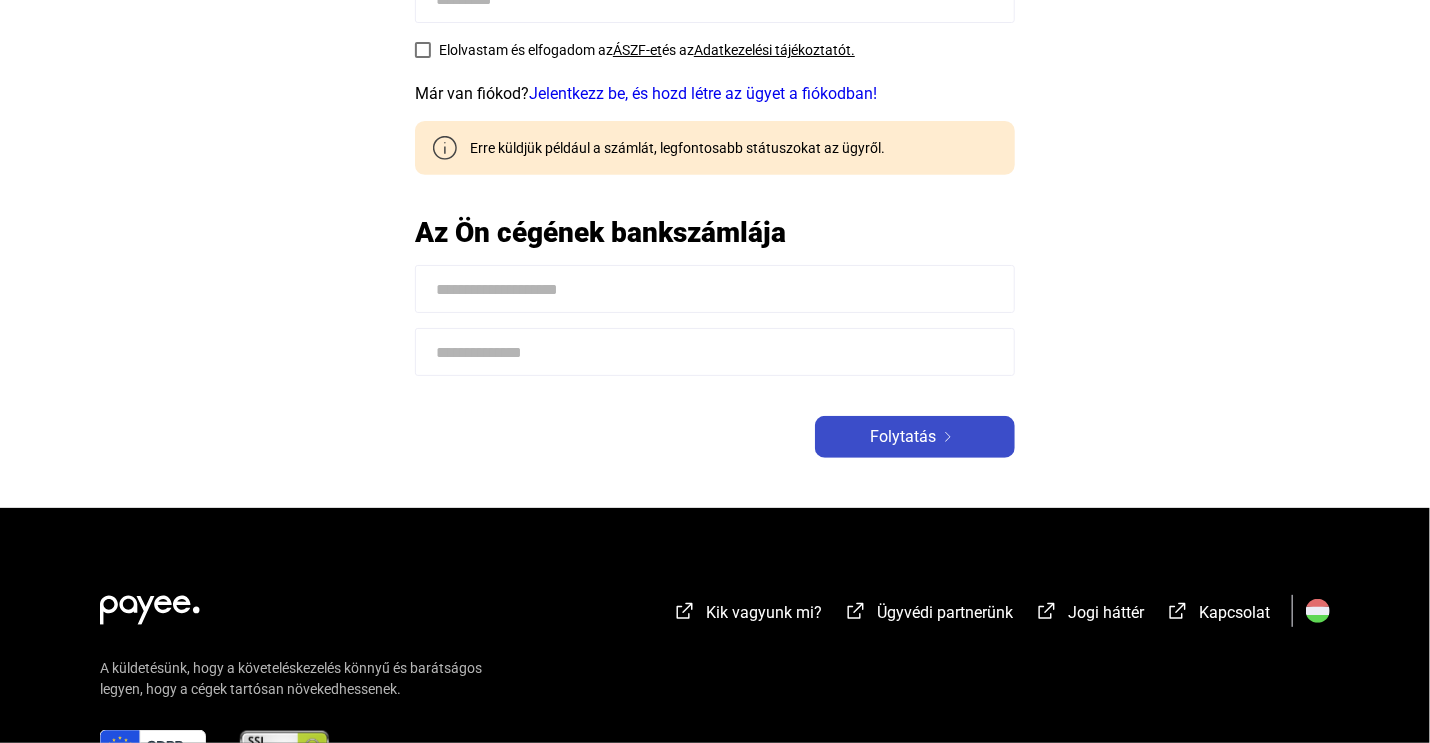 scroll, scrollTop: 0, scrollLeft: 0, axis: both 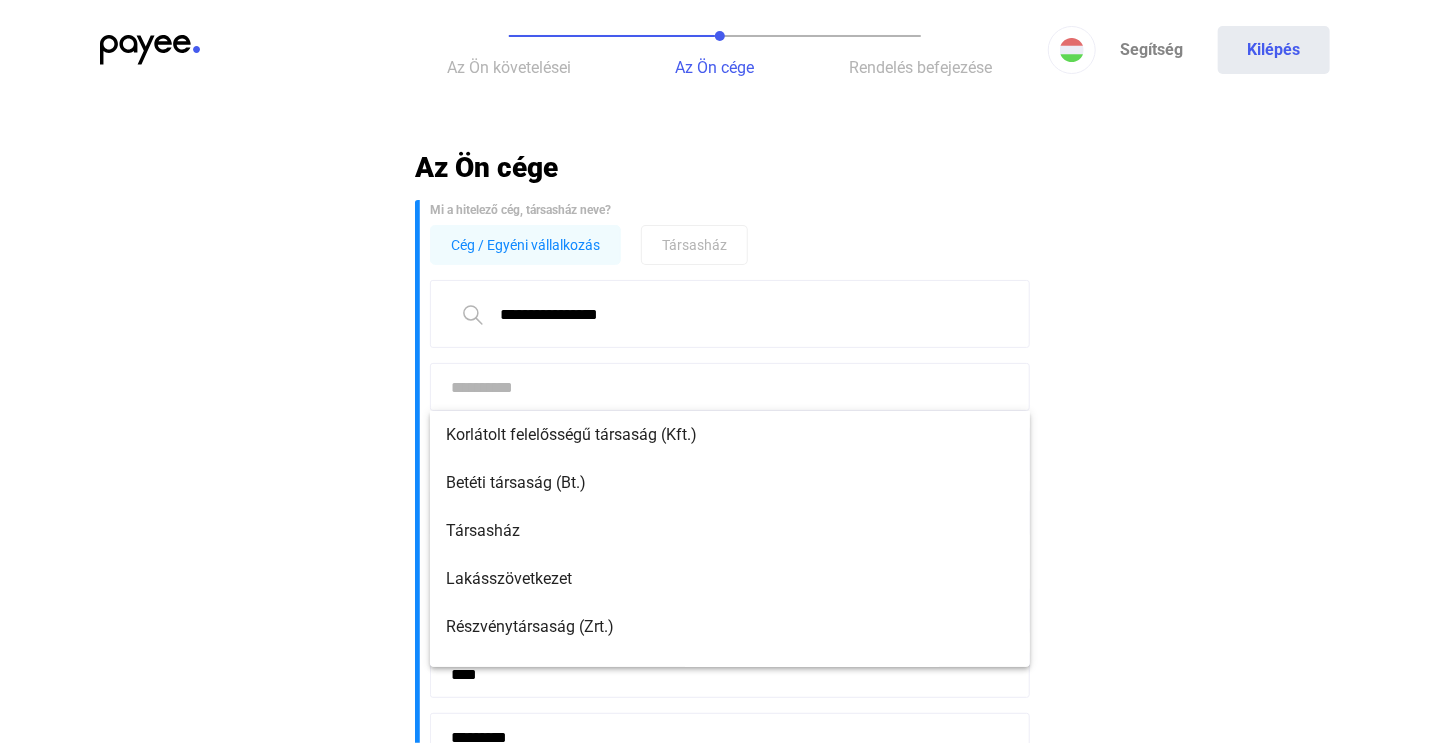 click 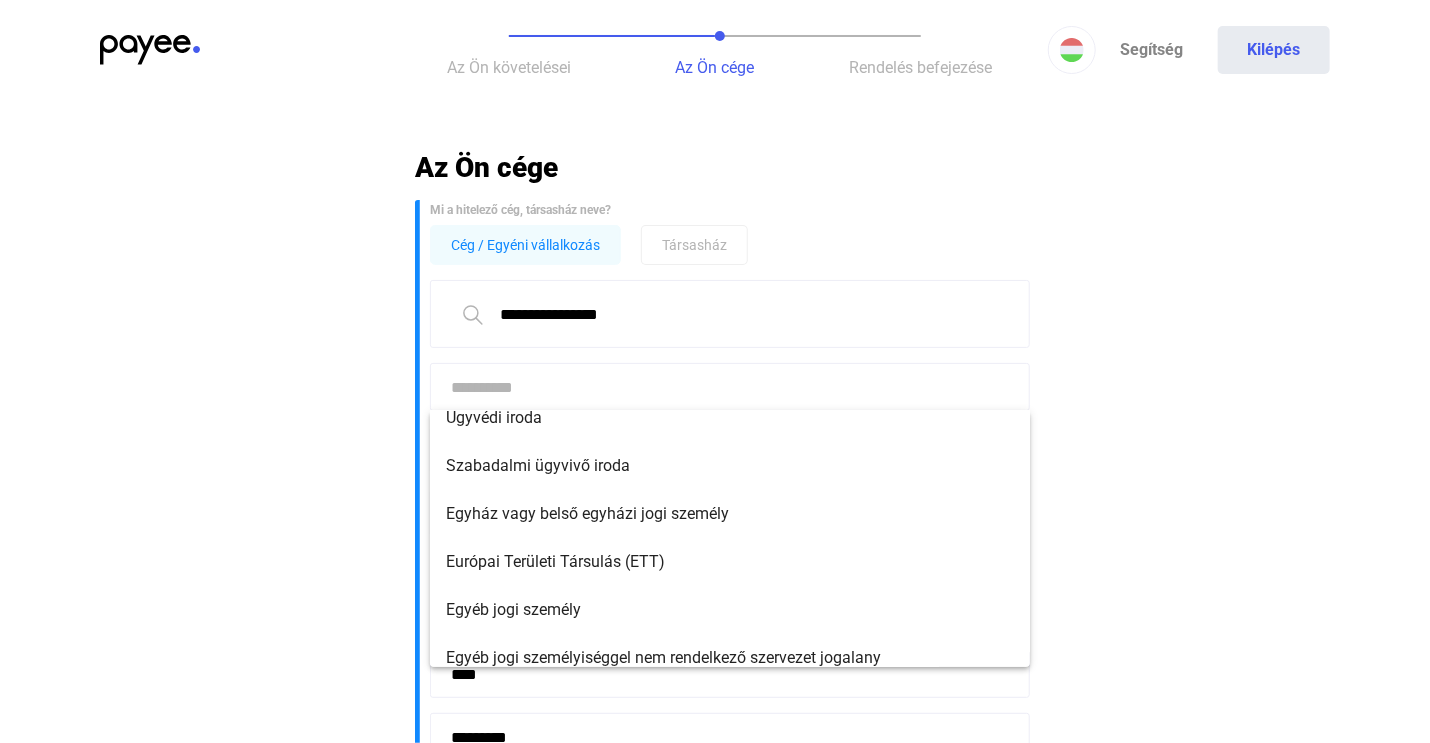 scroll, scrollTop: 1904, scrollLeft: 0, axis: vertical 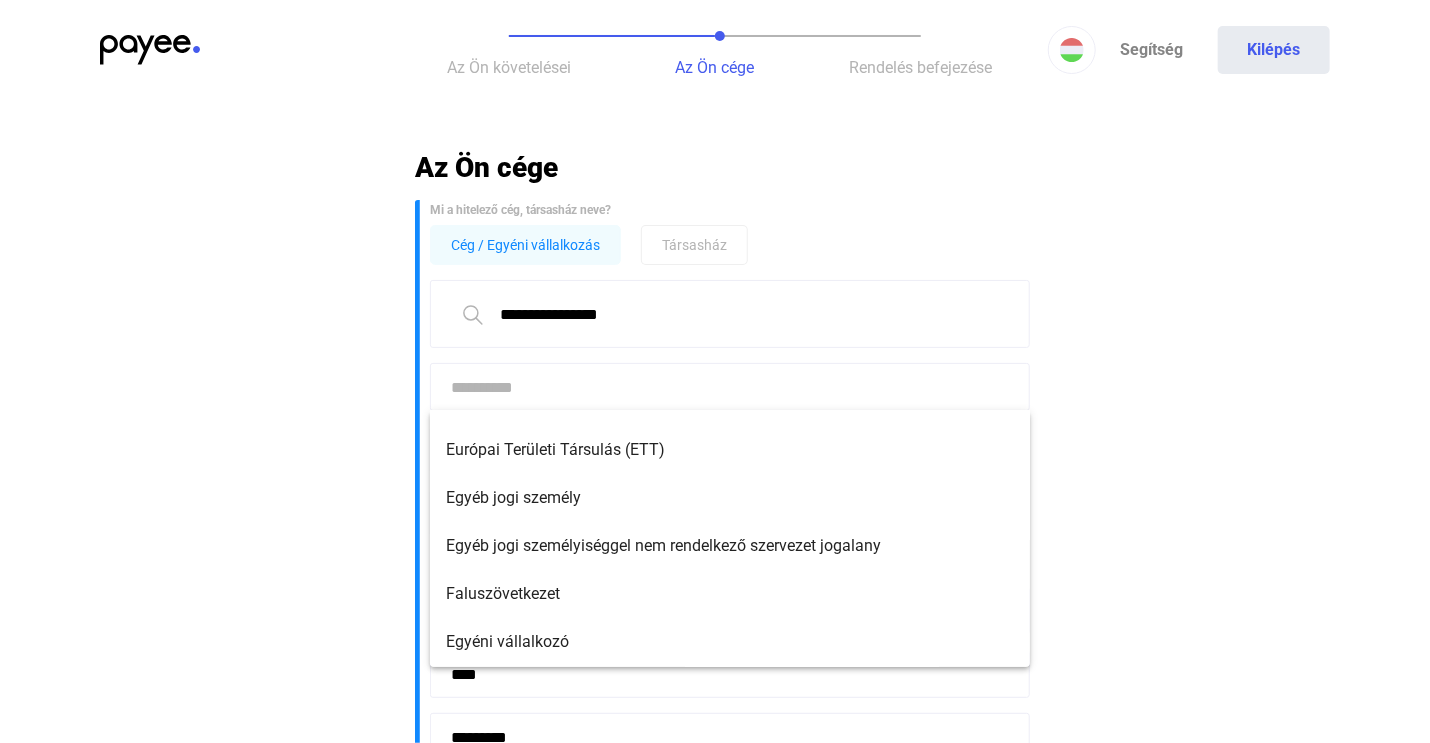 click 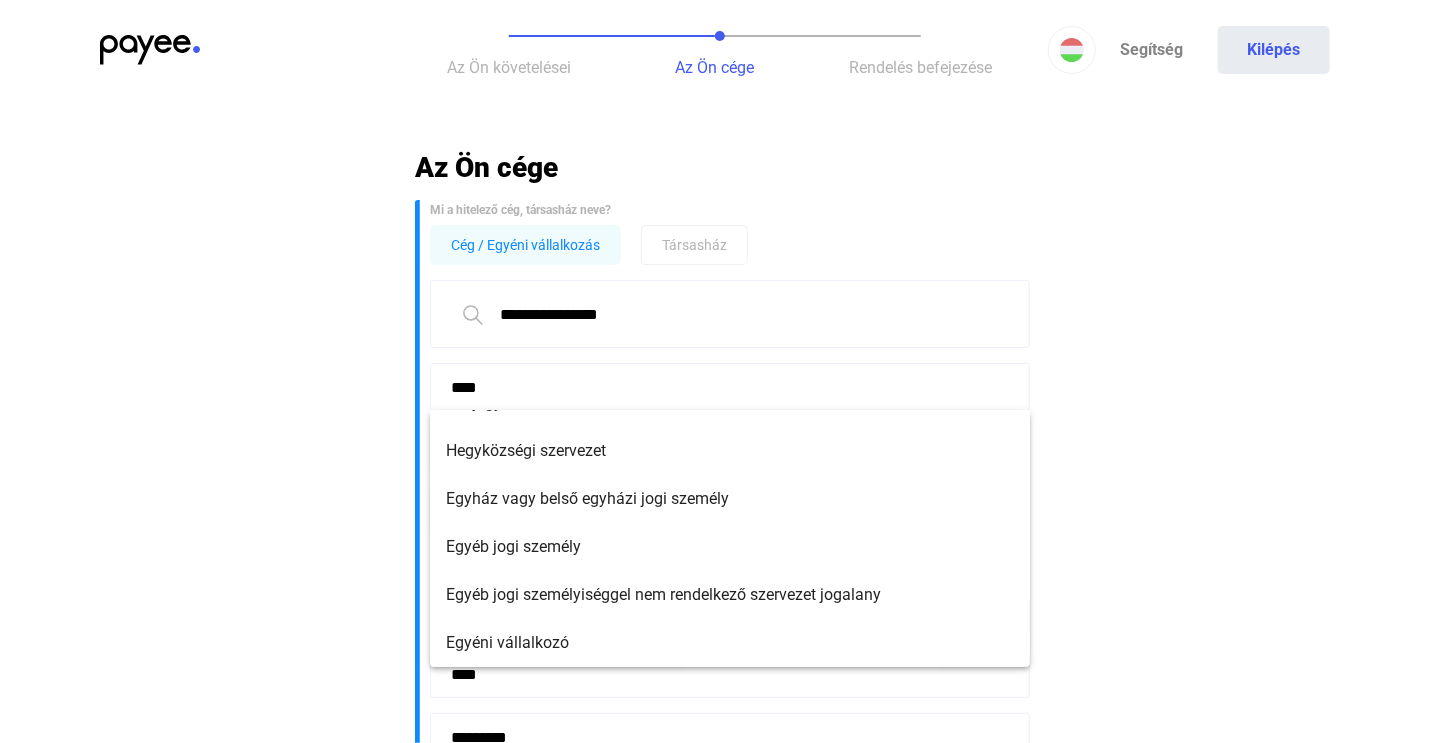 scroll, scrollTop: 0, scrollLeft: 0, axis: both 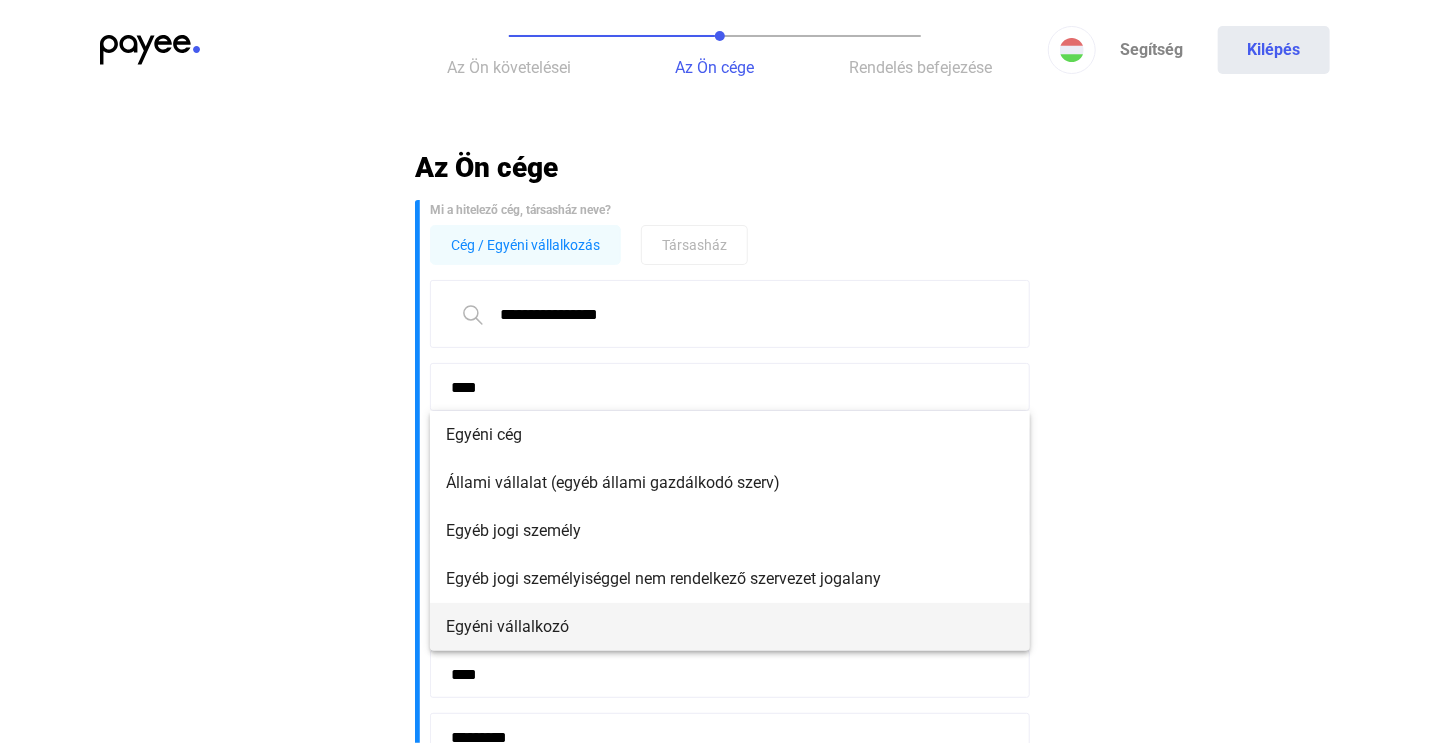 click on "Egyéni vállalkozó" at bounding box center (730, 627) 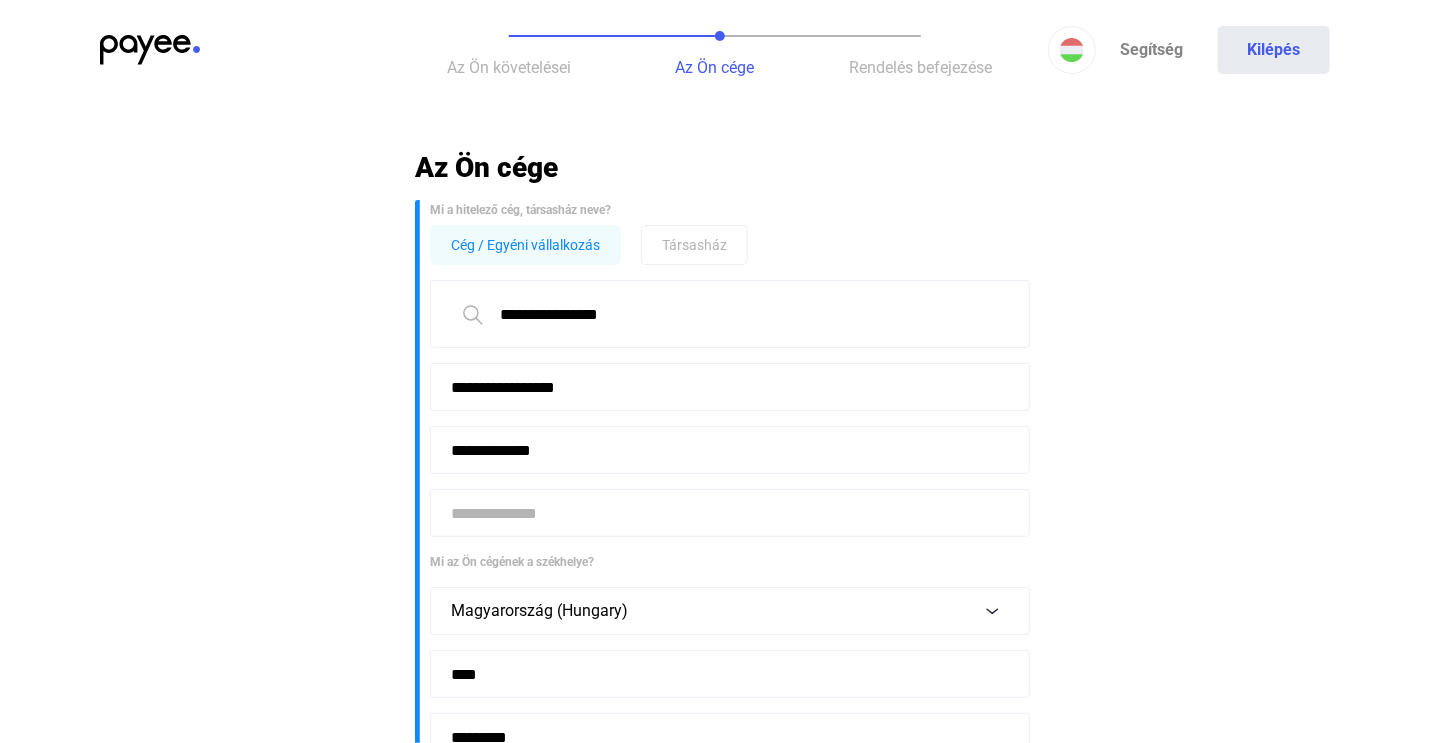 click 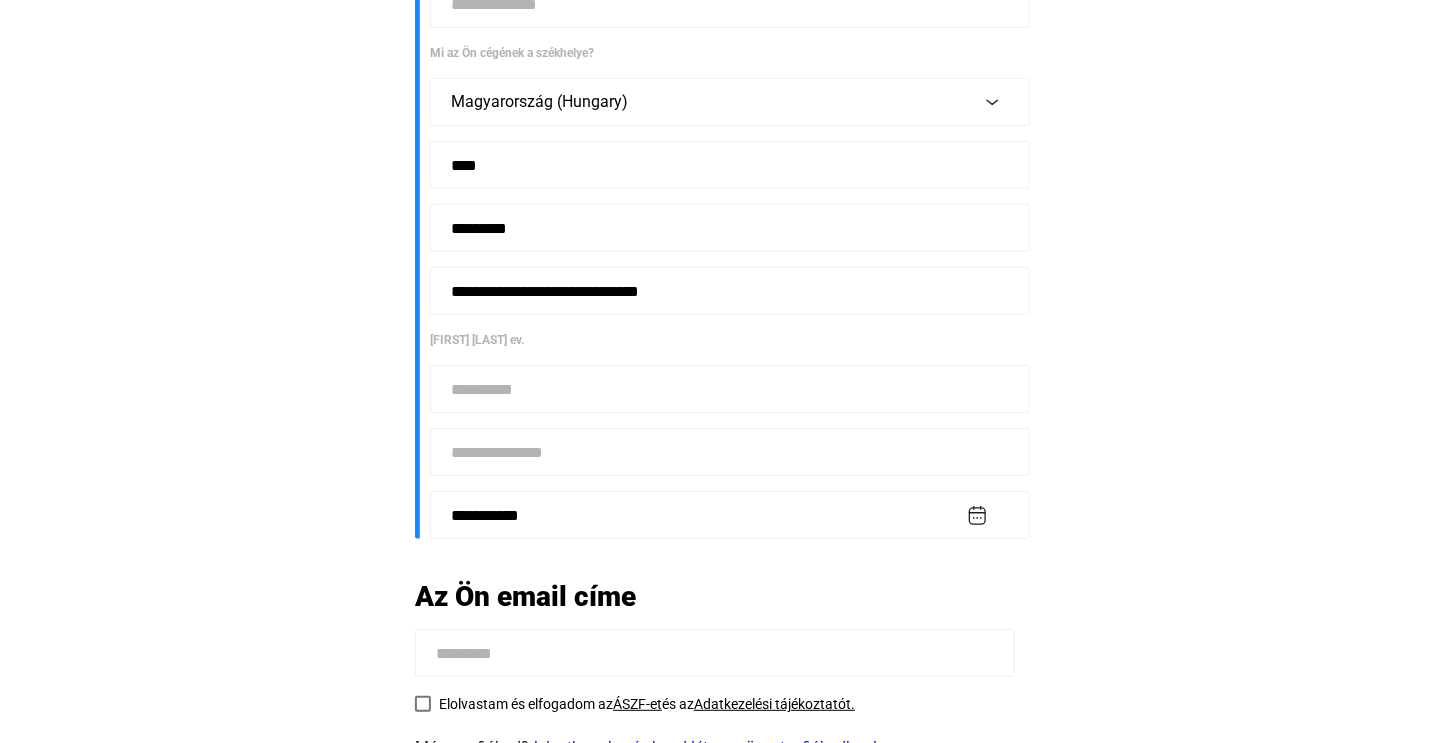 scroll, scrollTop: 600, scrollLeft: 0, axis: vertical 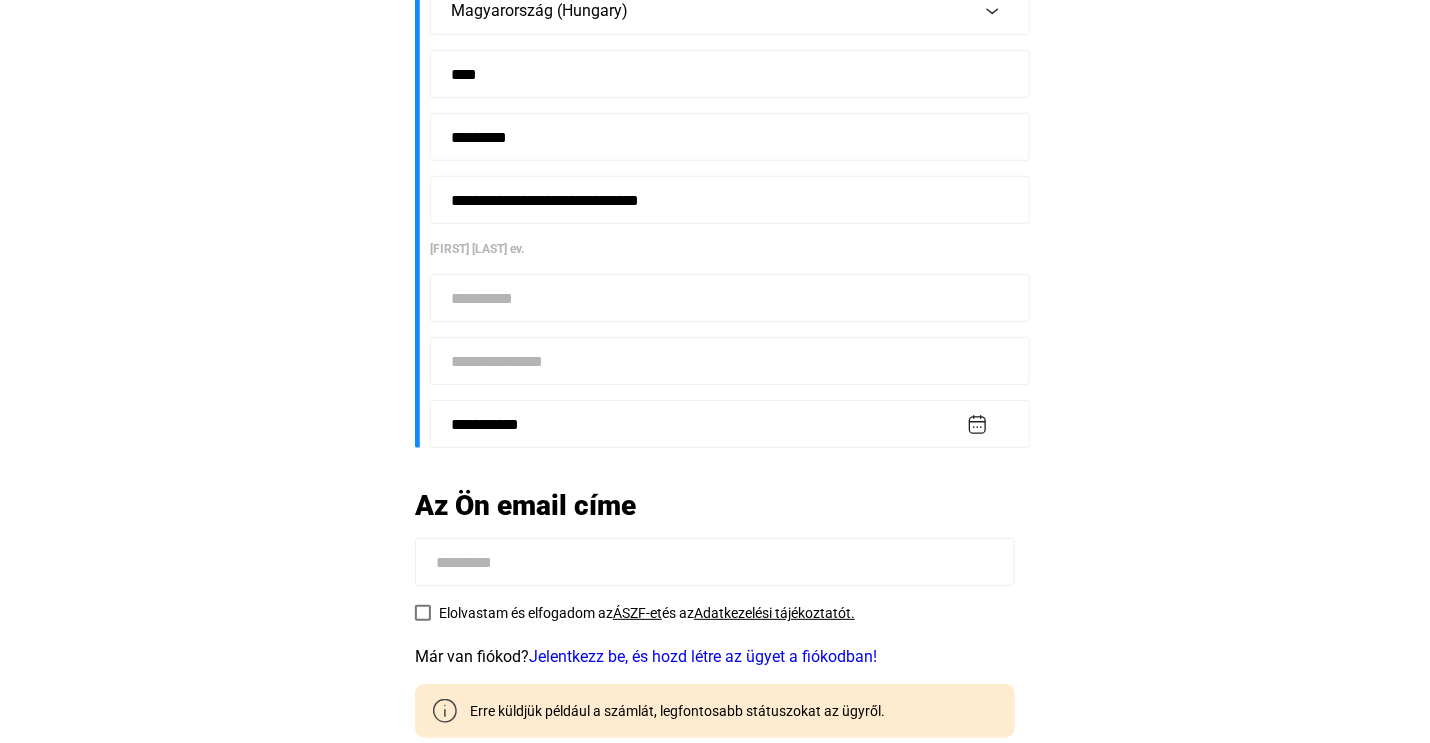 click 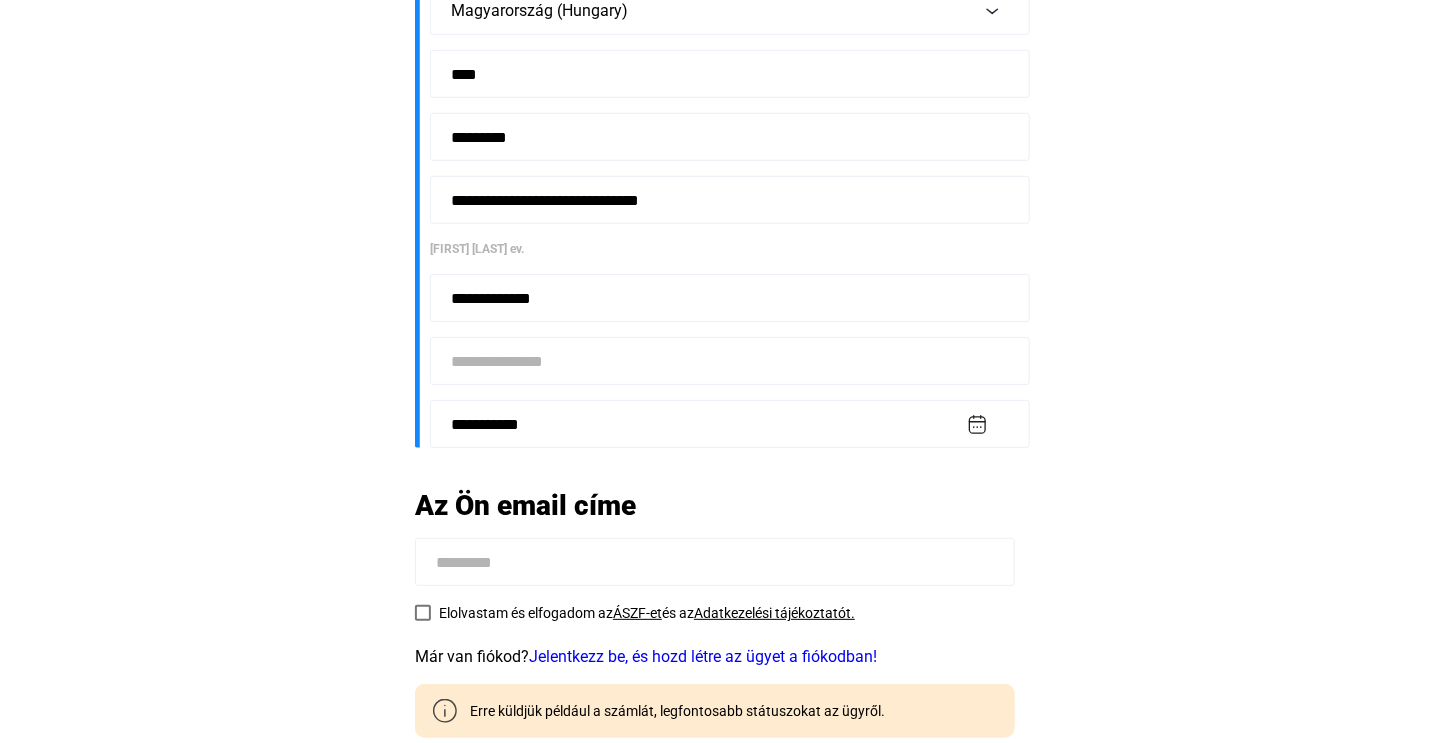 type on "**********" 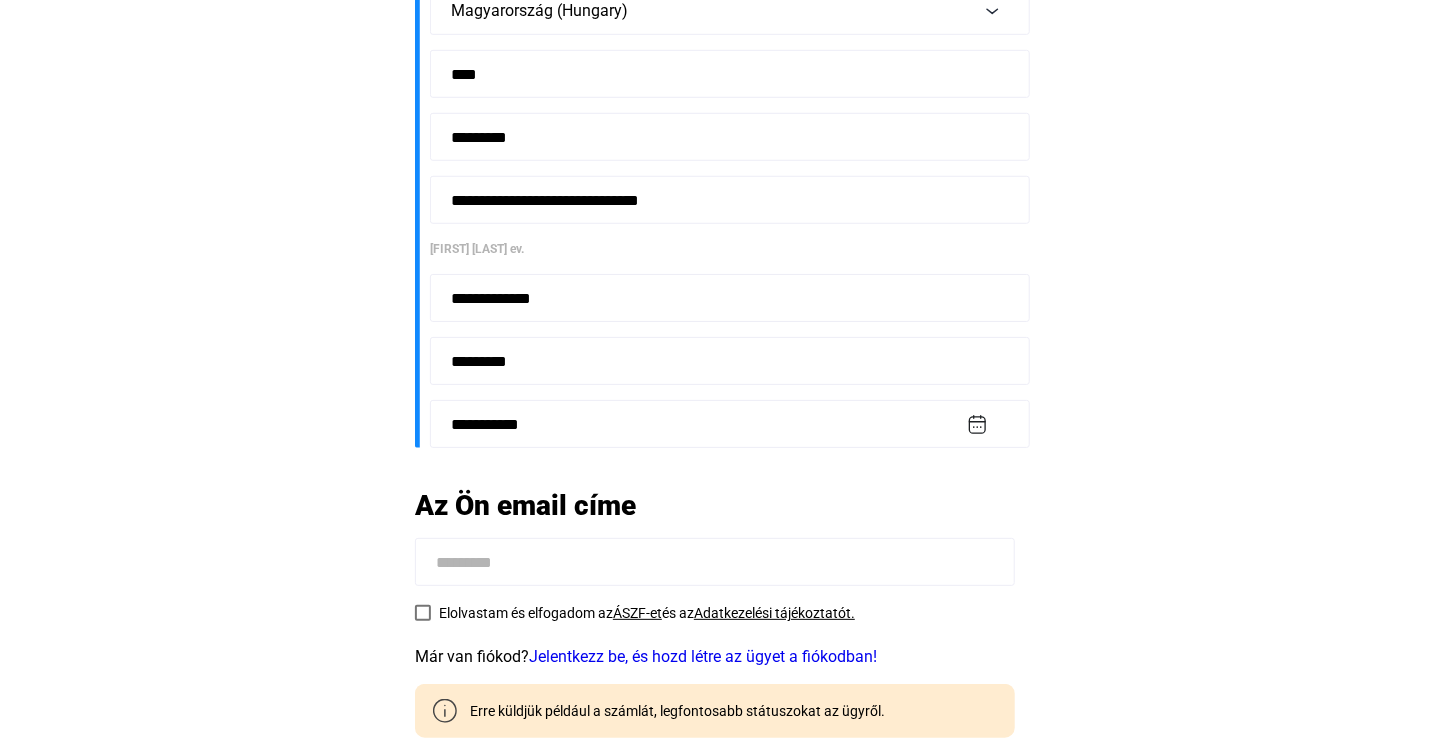 type on "*********" 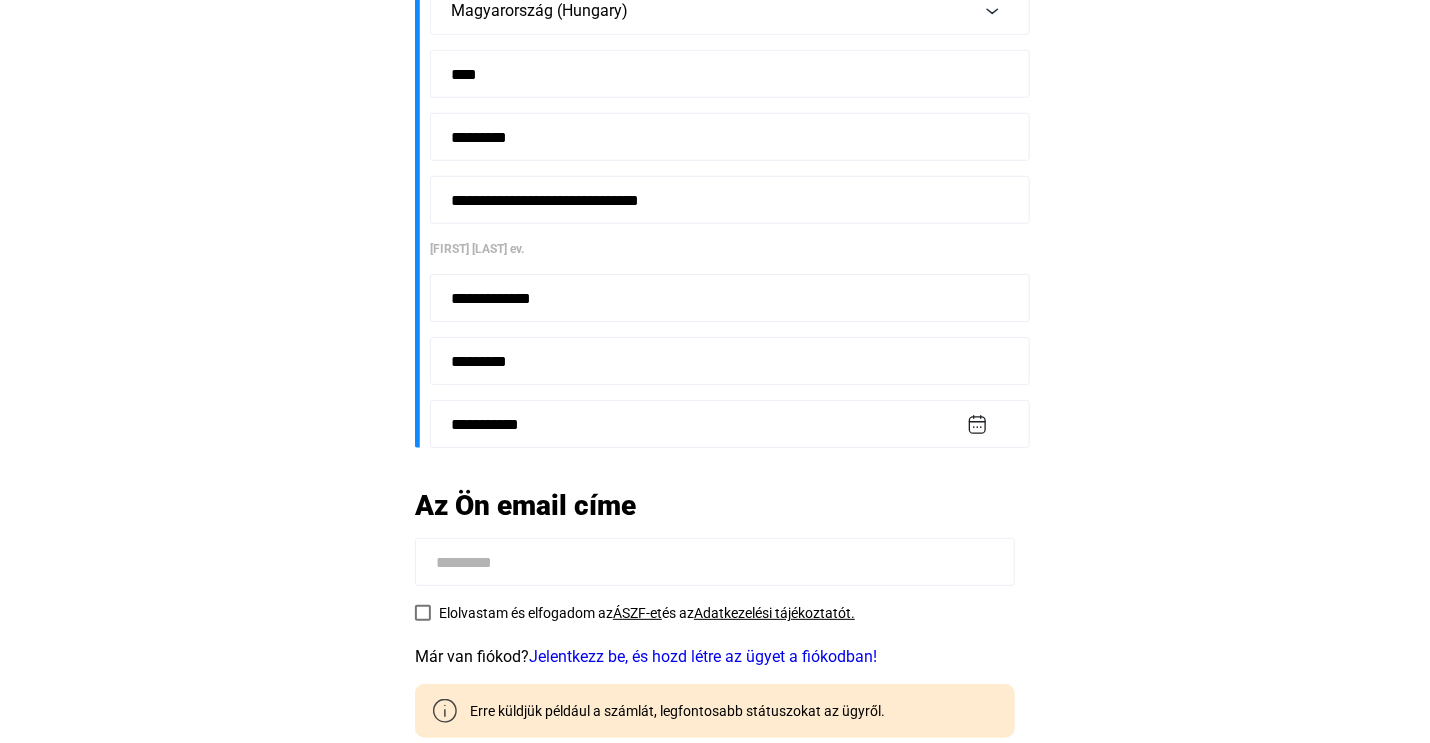 click on "**********" 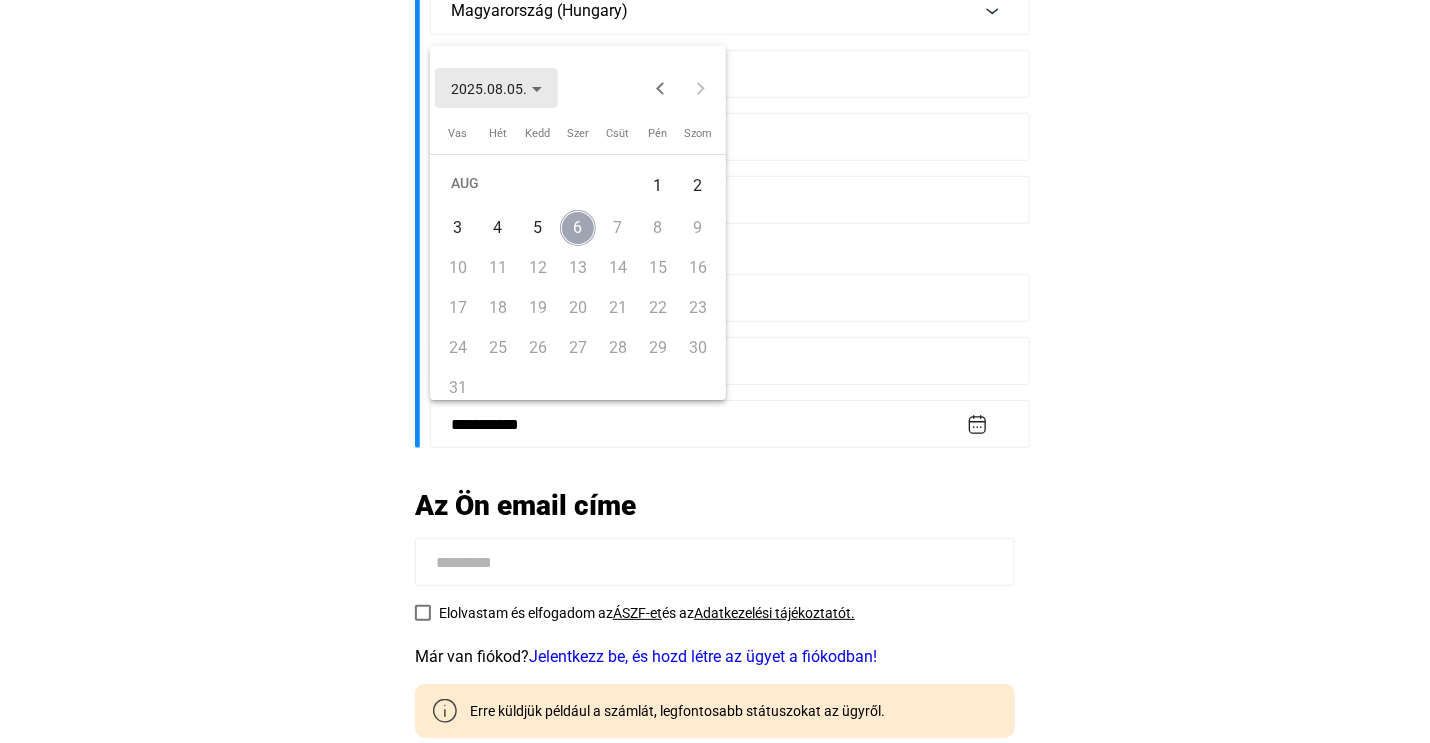 click on "2025.08.05." at bounding box center (489, 89) 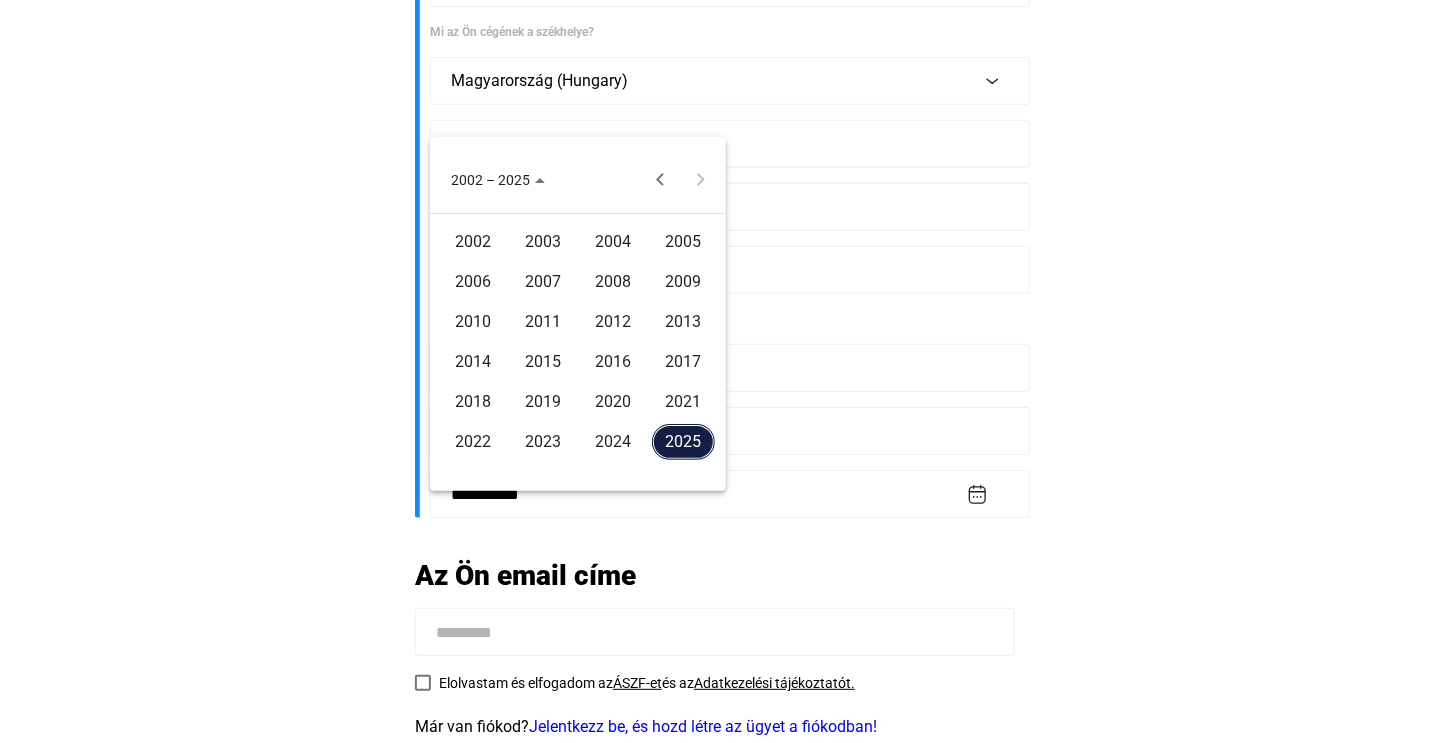 scroll, scrollTop: 500, scrollLeft: 0, axis: vertical 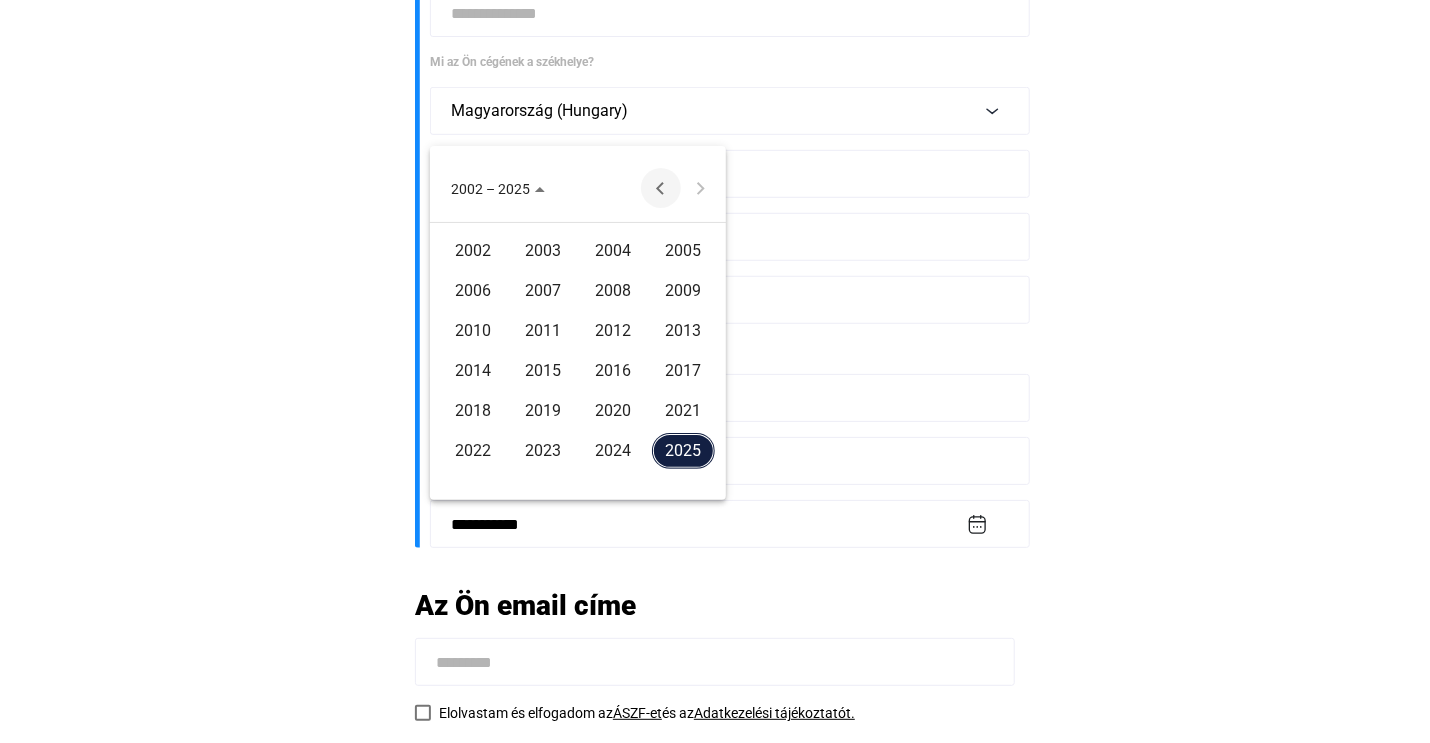click at bounding box center [661, 188] 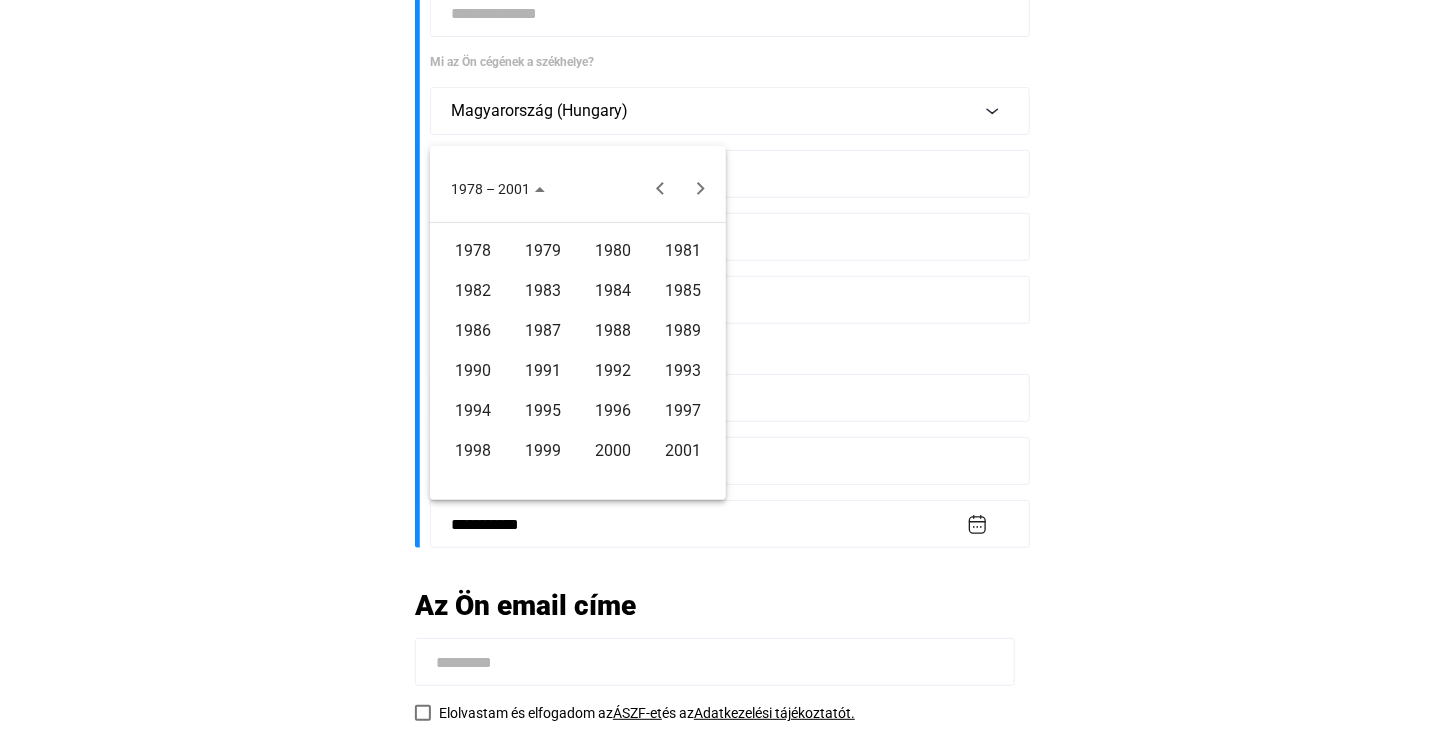 click on "1989" at bounding box center [683, 331] 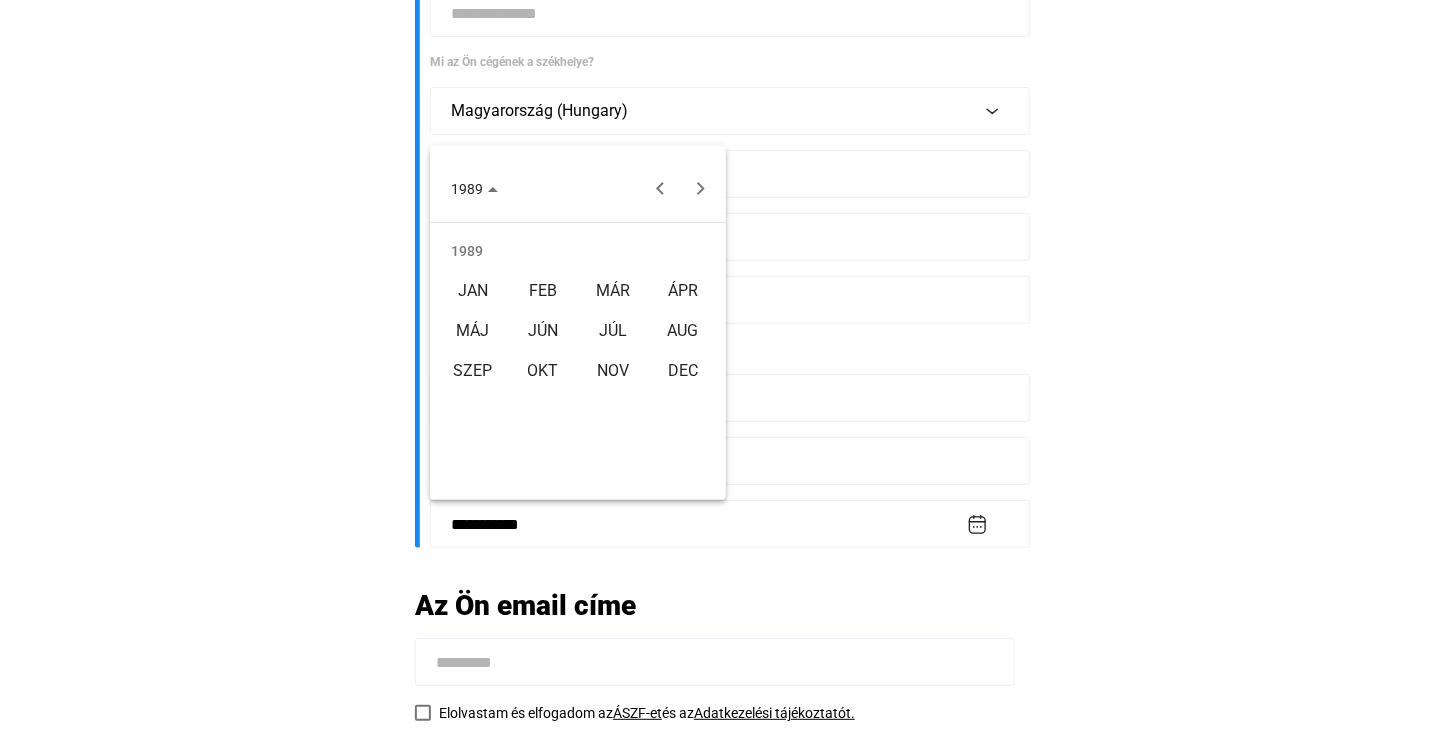 click on "SZEP" at bounding box center [473, 371] 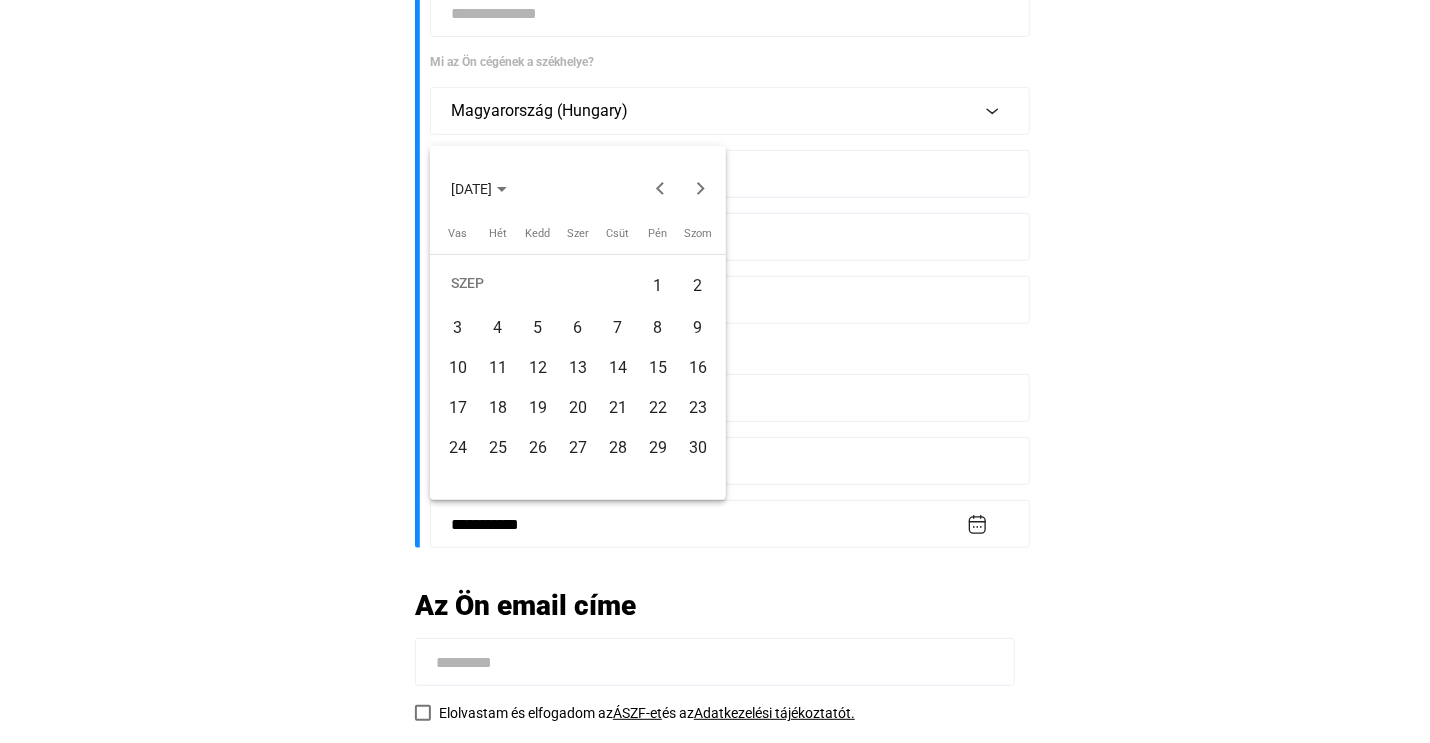 click on "4" at bounding box center (498, 328) 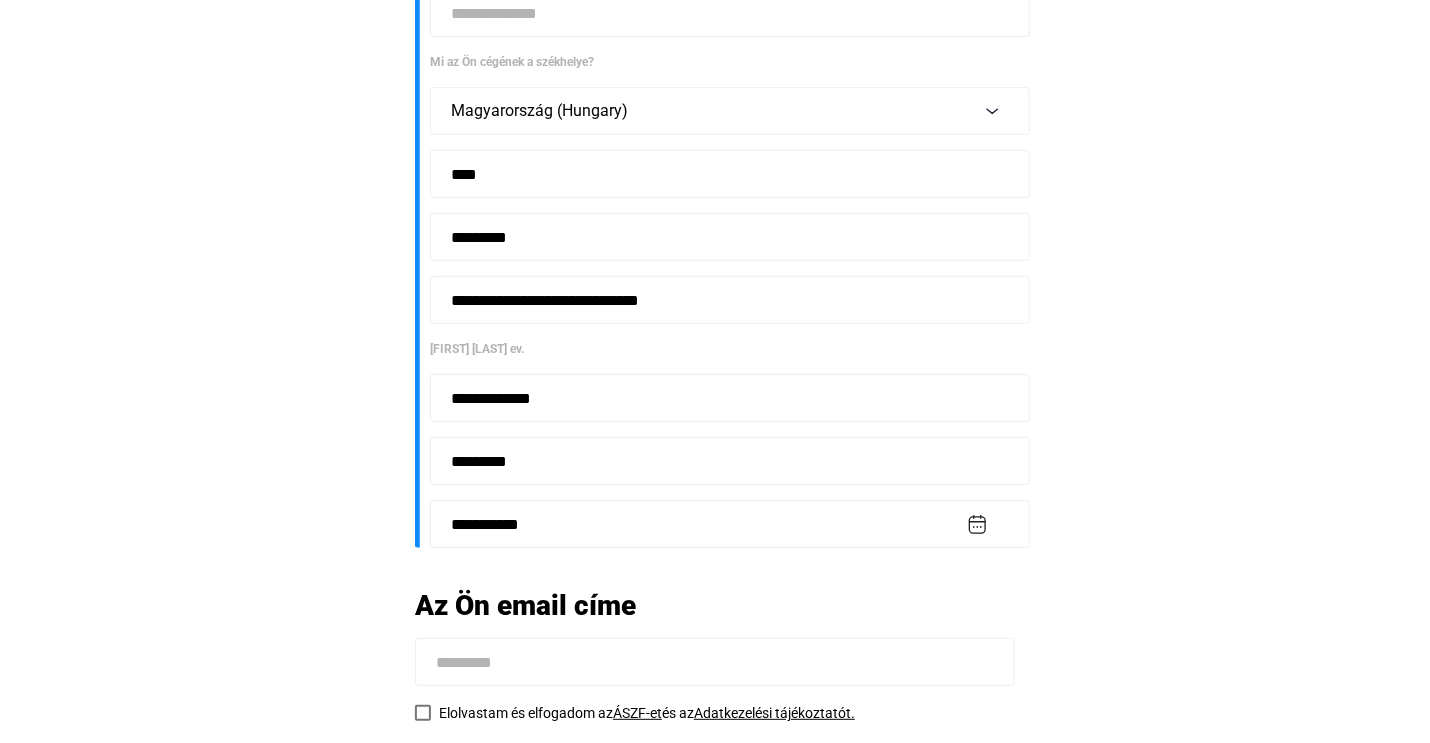 type on "**********" 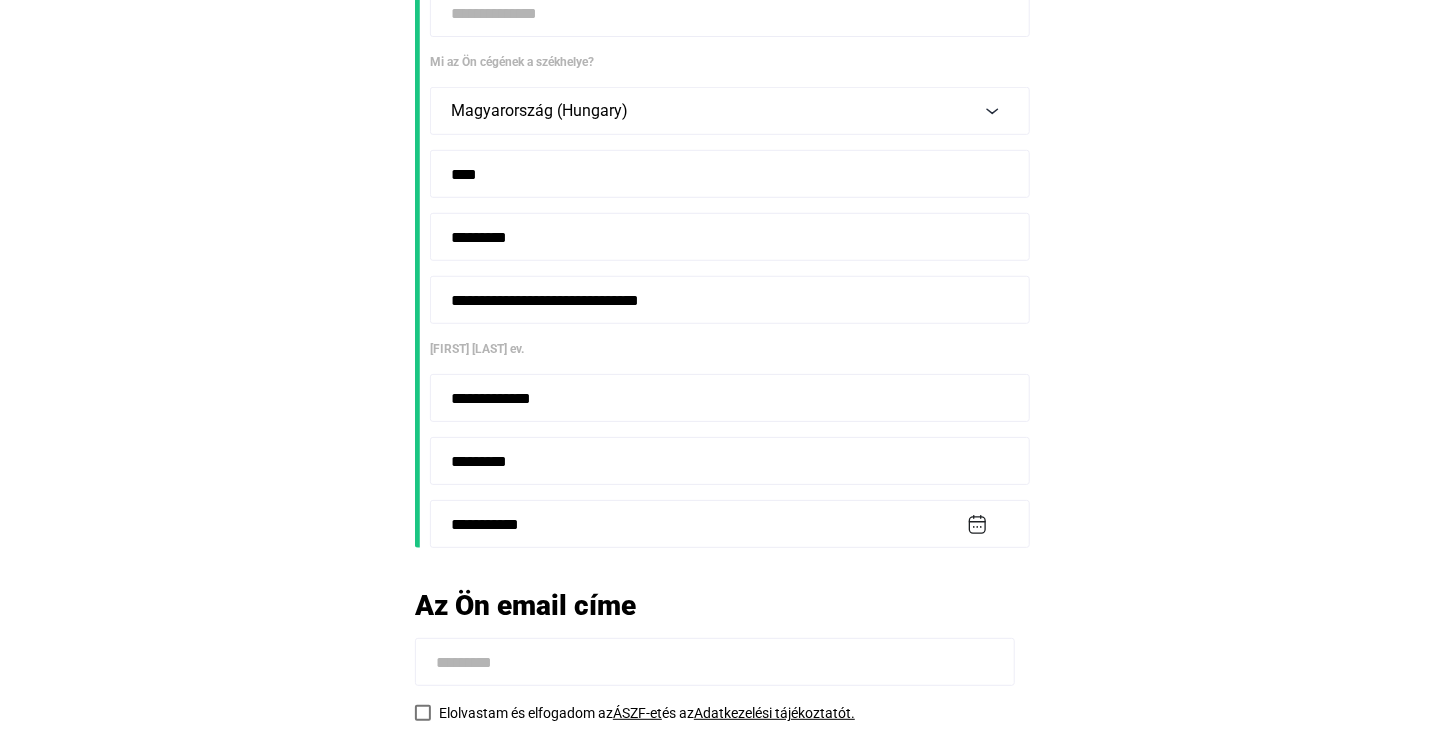 click on "**********" 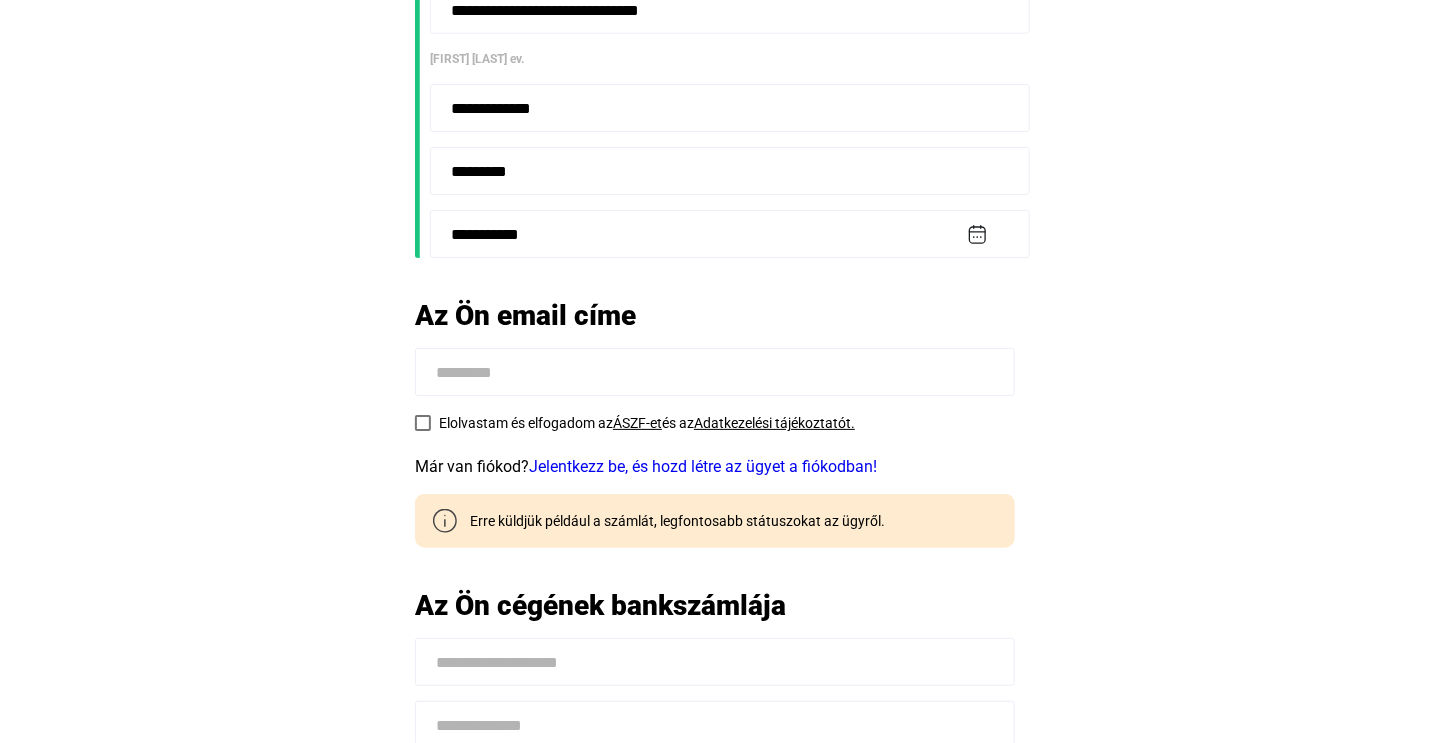 scroll, scrollTop: 902, scrollLeft: 0, axis: vertical 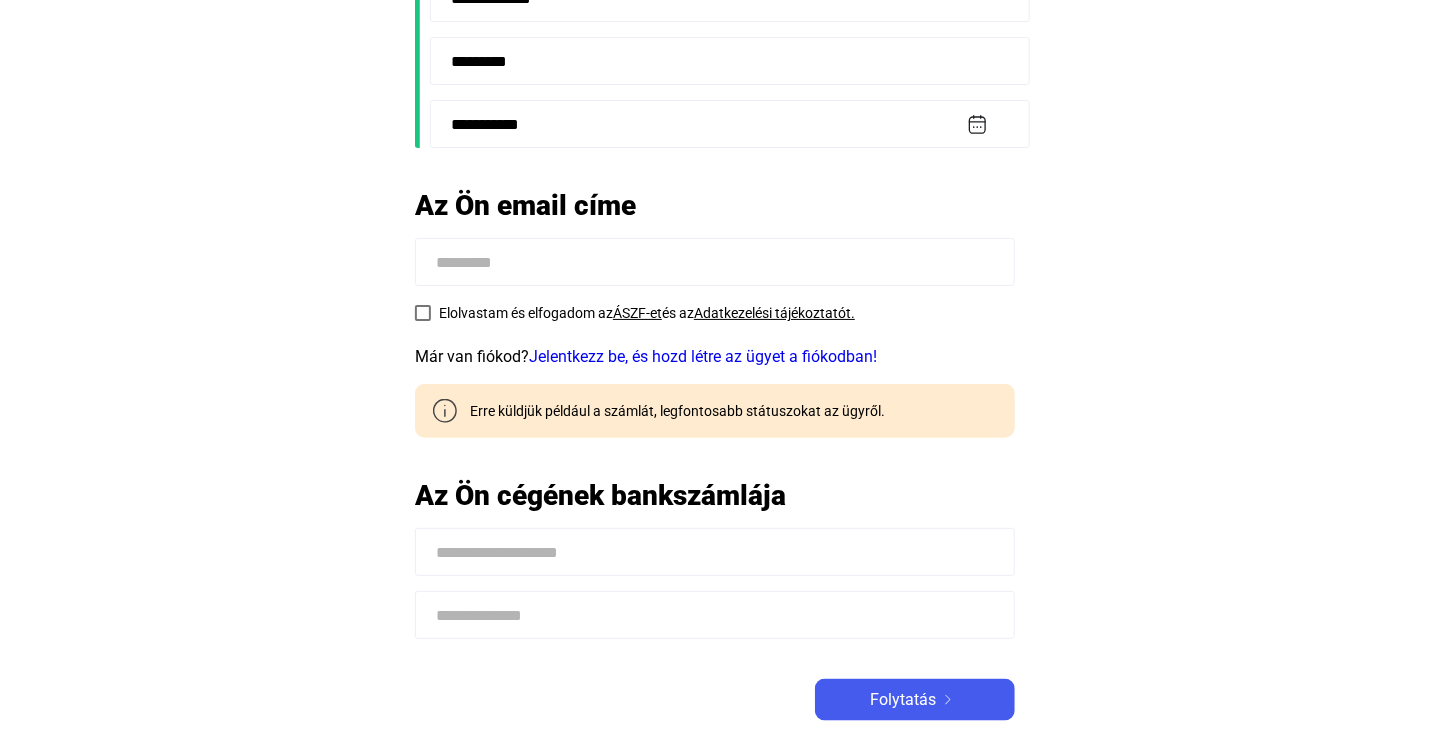 click 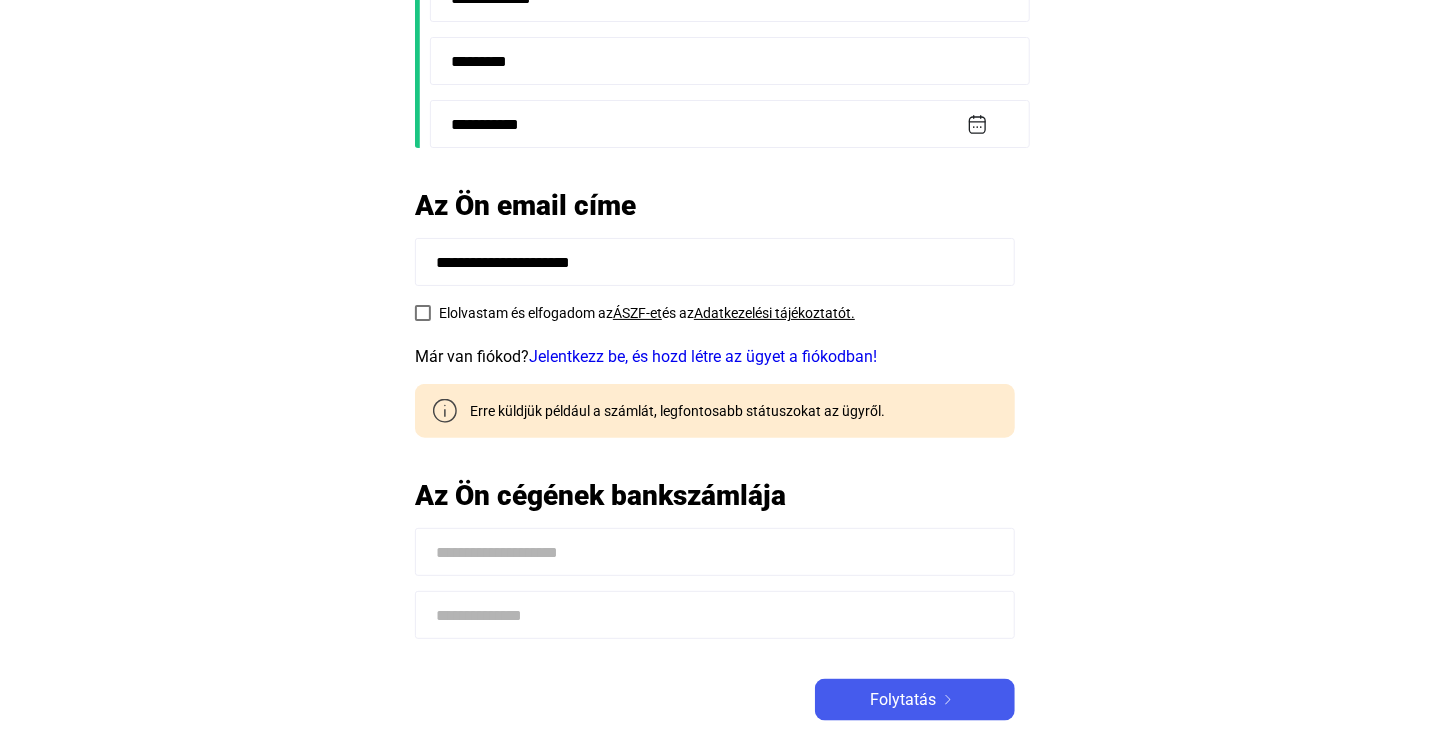 type on "**********" 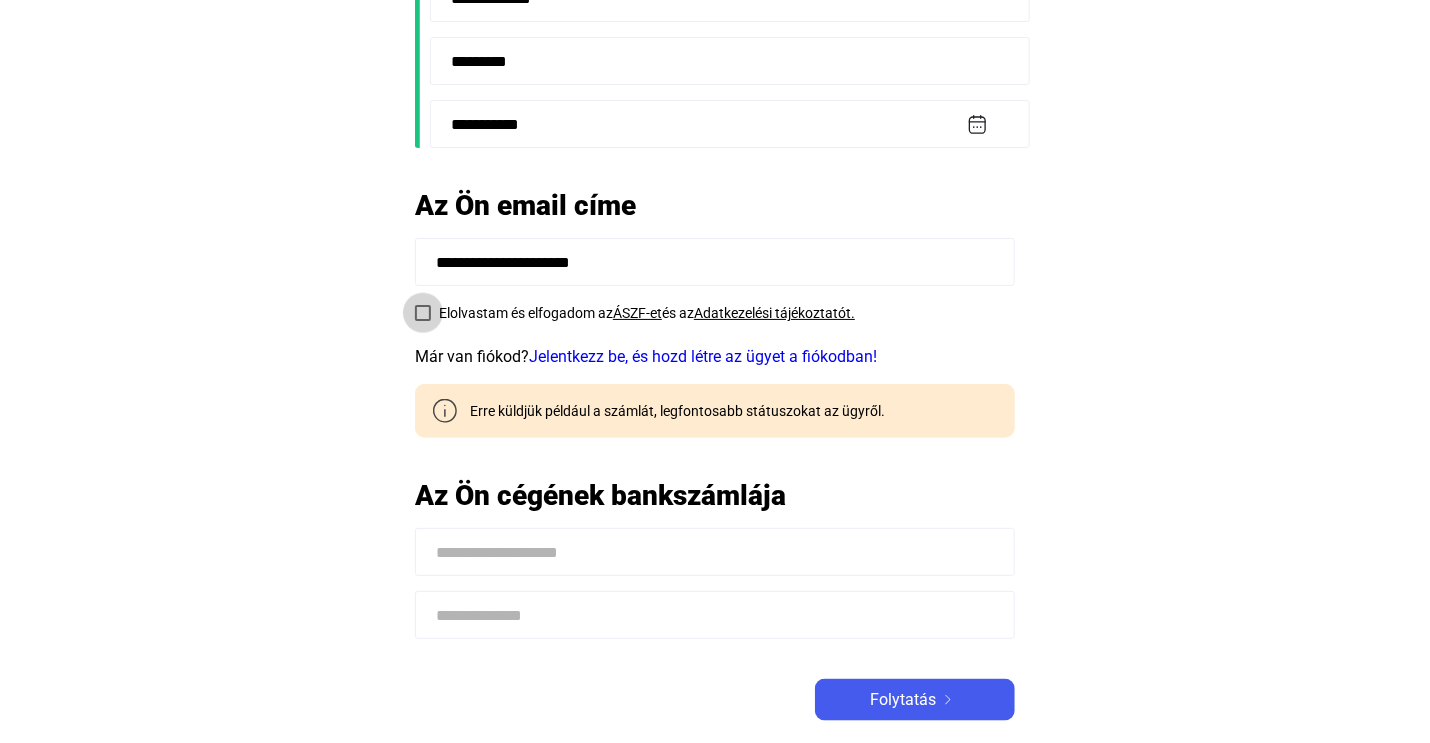 click at bounding box center [423, 313] 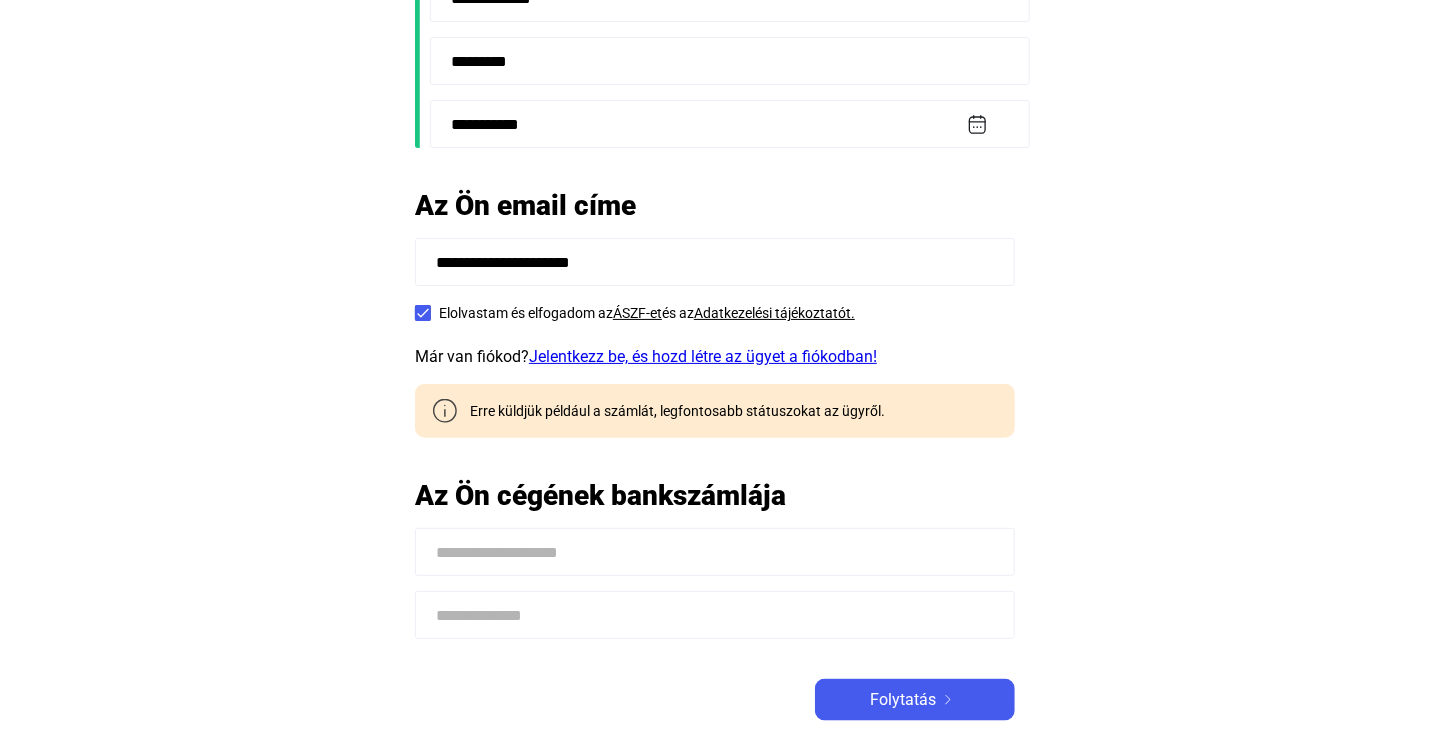 click on "Jelentkezz be, és hozd létre az ügyet a fiókodban!" 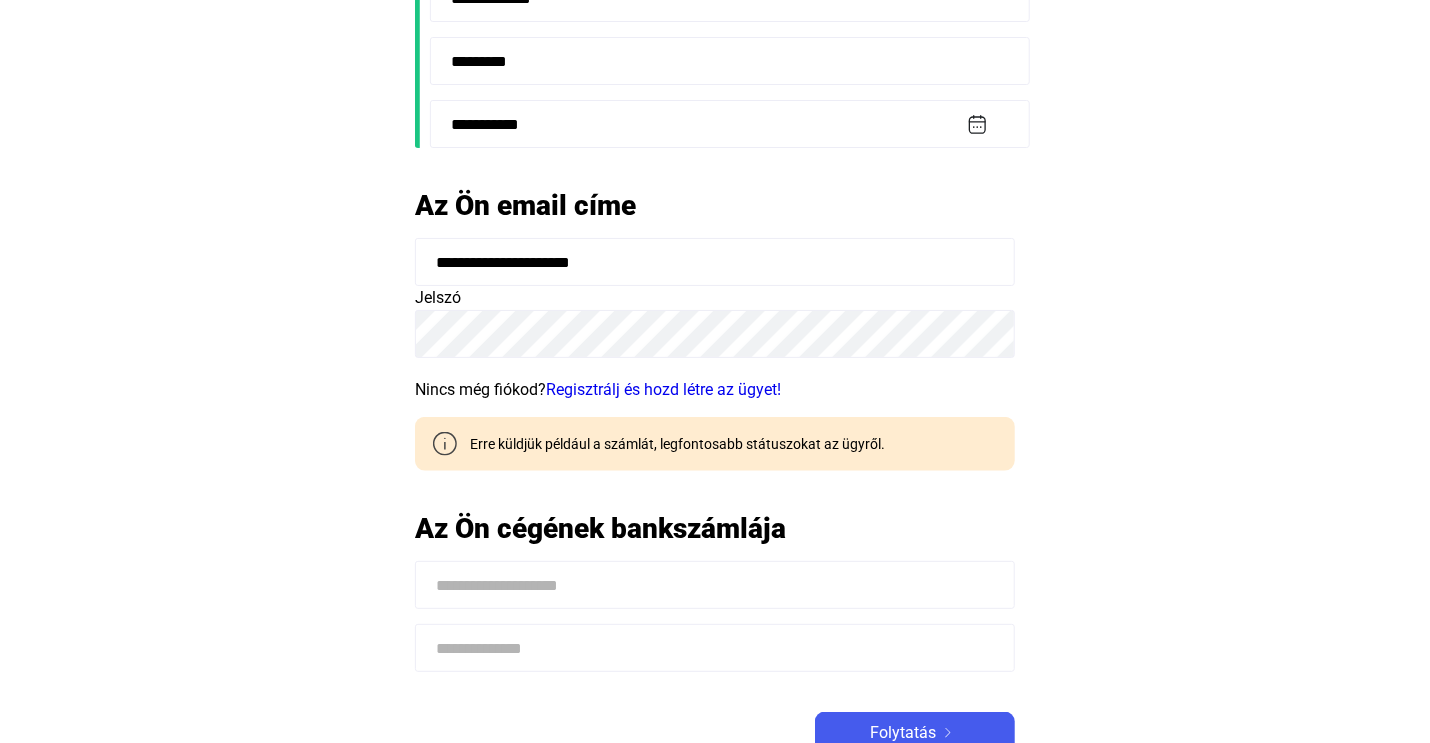 click on "Regisztrálj és hozd létre az ügyet!" 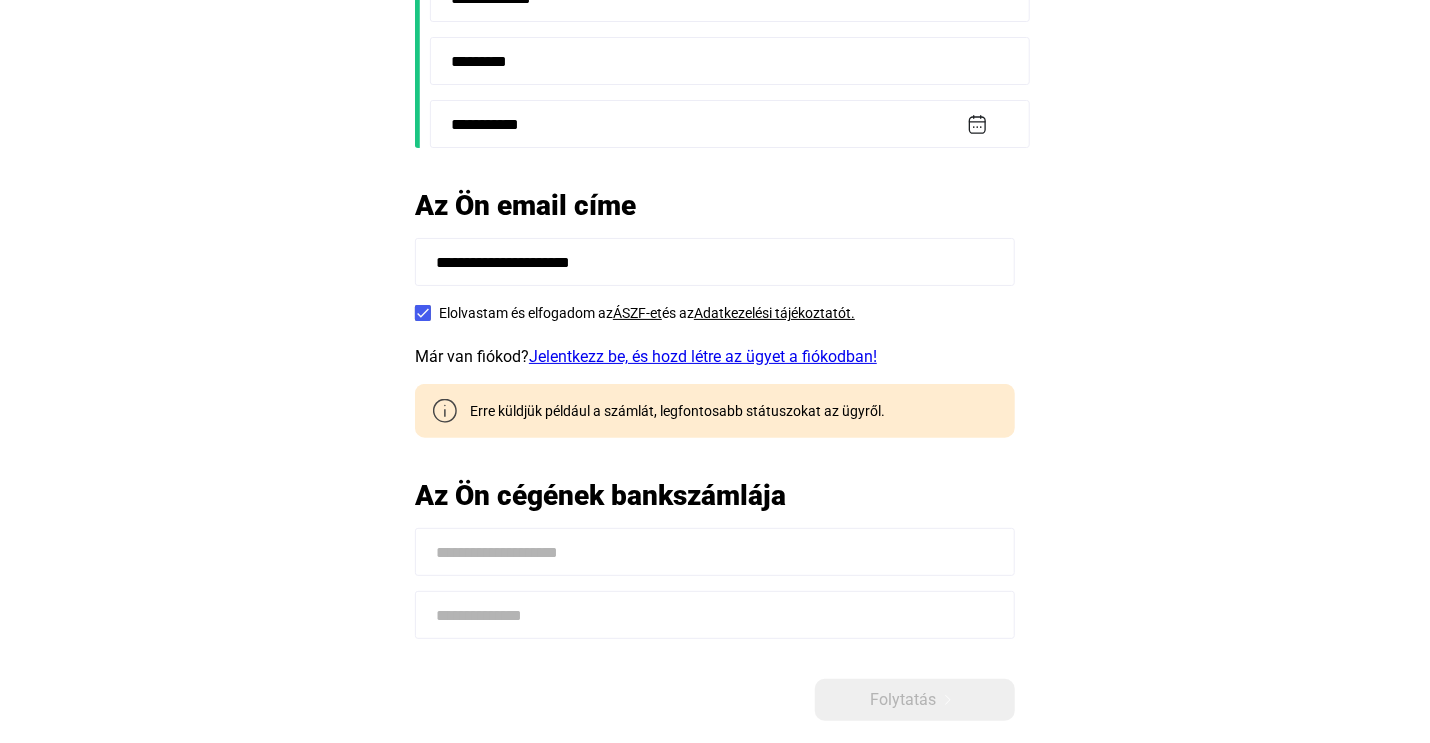 click on "Jelentkezz be, és hozd létre az ügyet a fiókodban!" 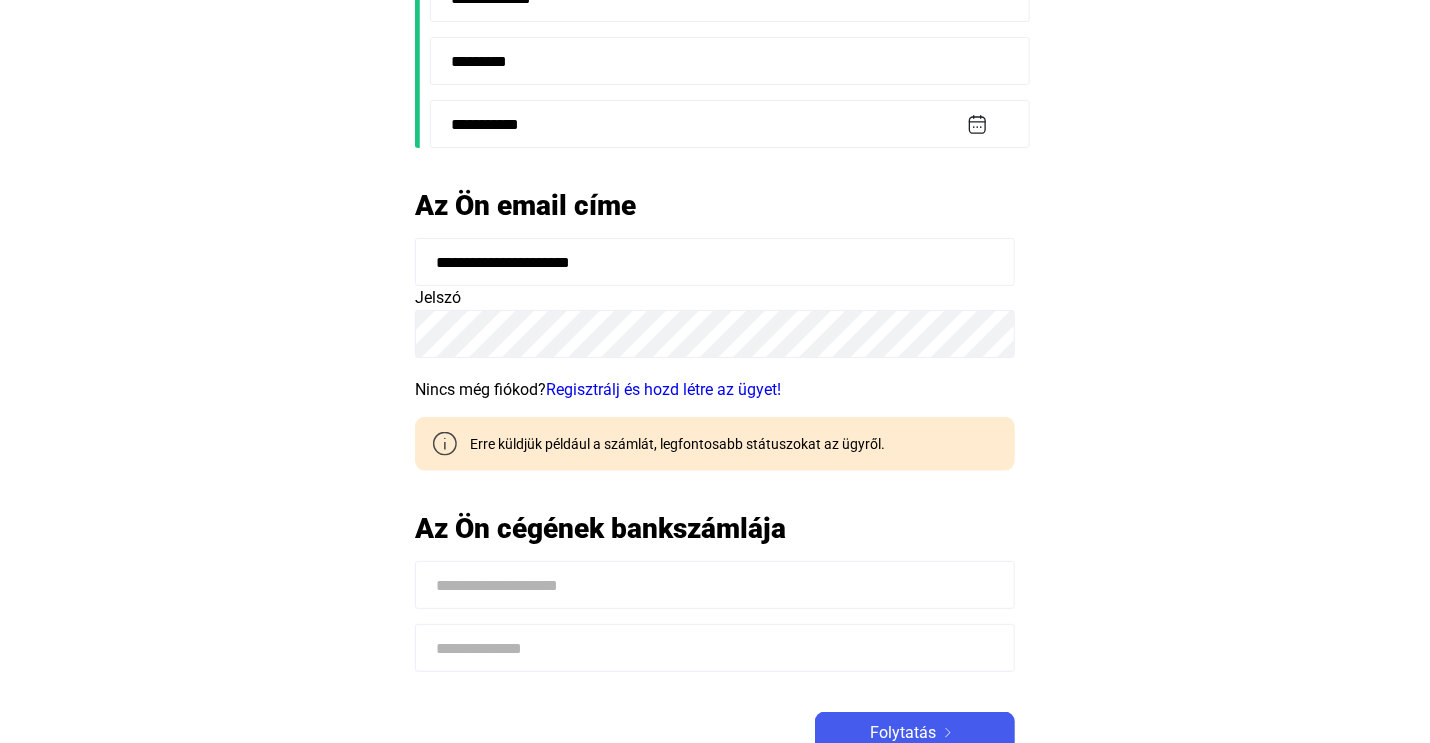 click on "**********" 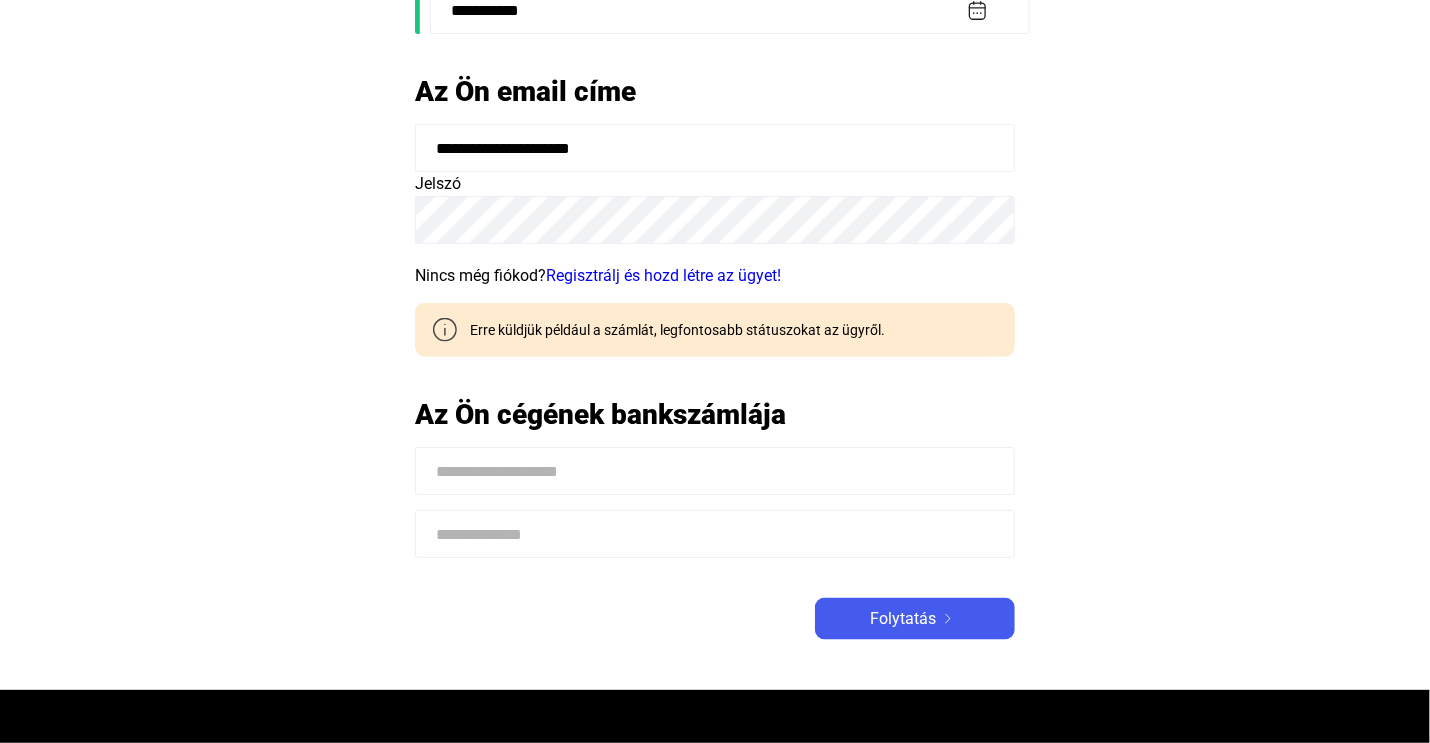 scroll, scrollTop: 1102, scrollLeft: 0, axis: vertical 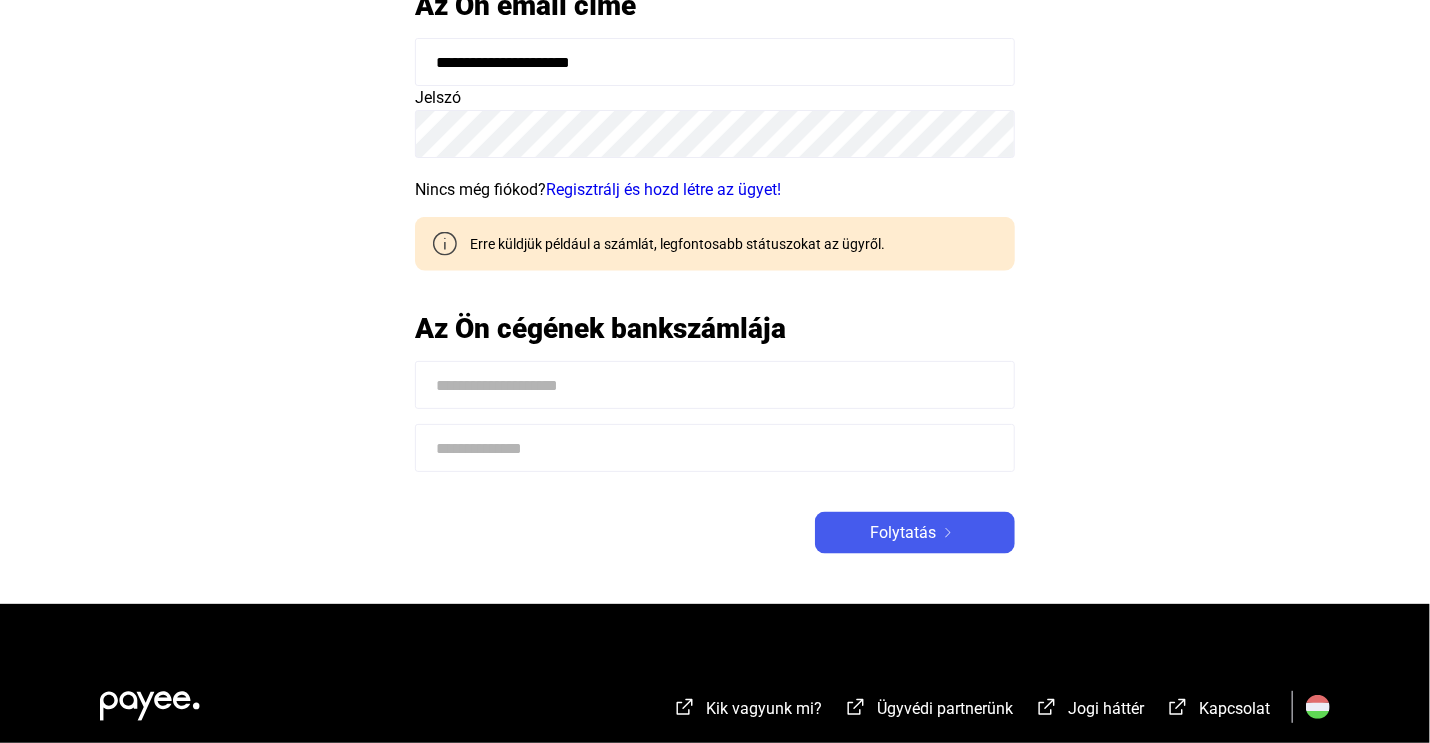click 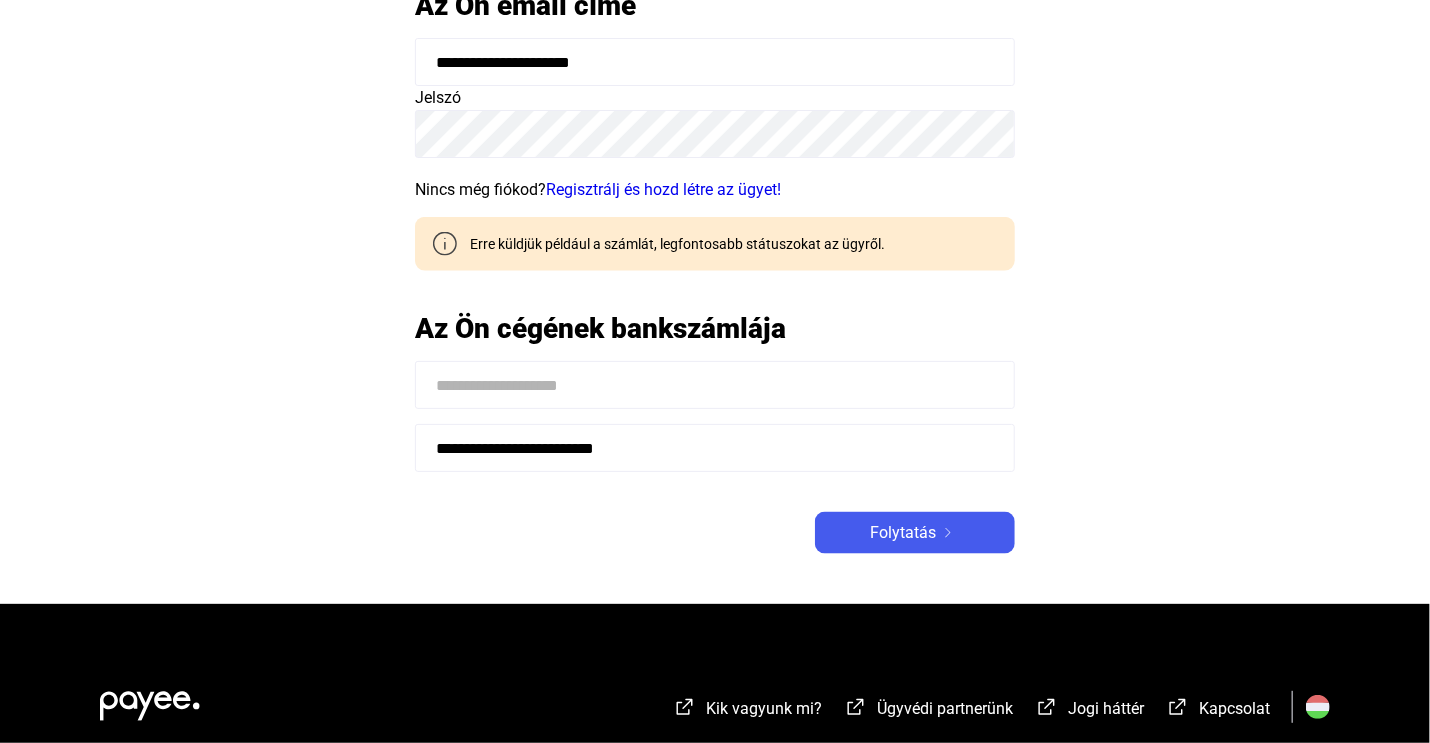 type on "**********" 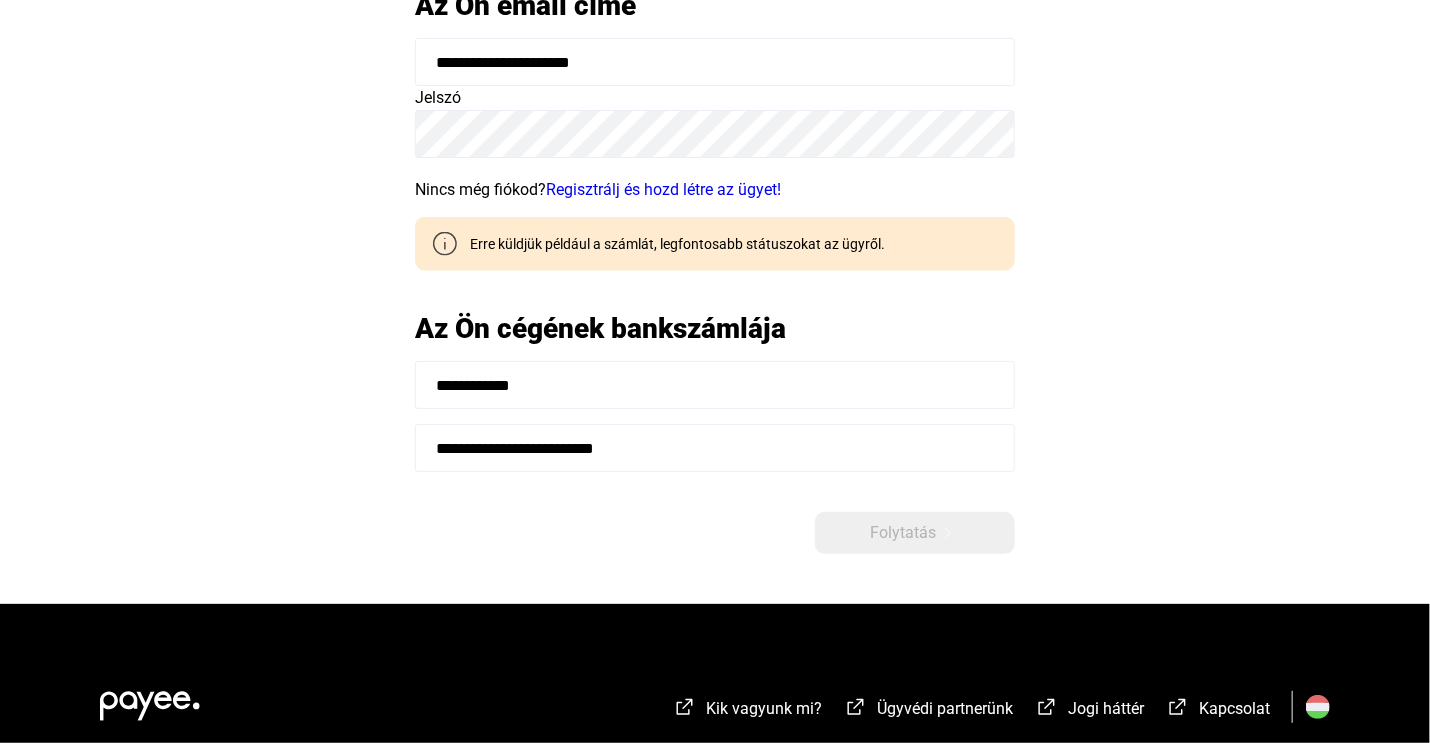 type on "**********" 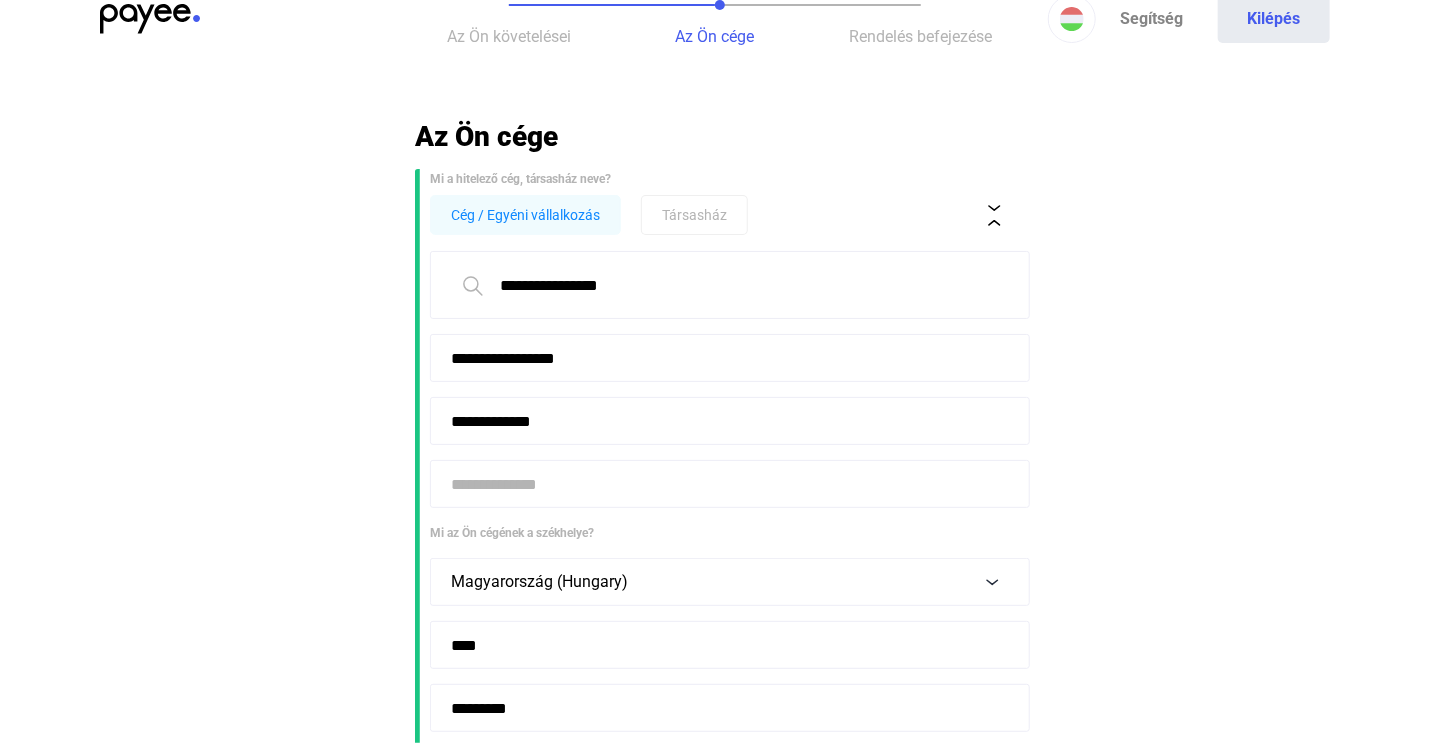 scroll, scrollTop: 0, scrollLeft: 0, axis: both 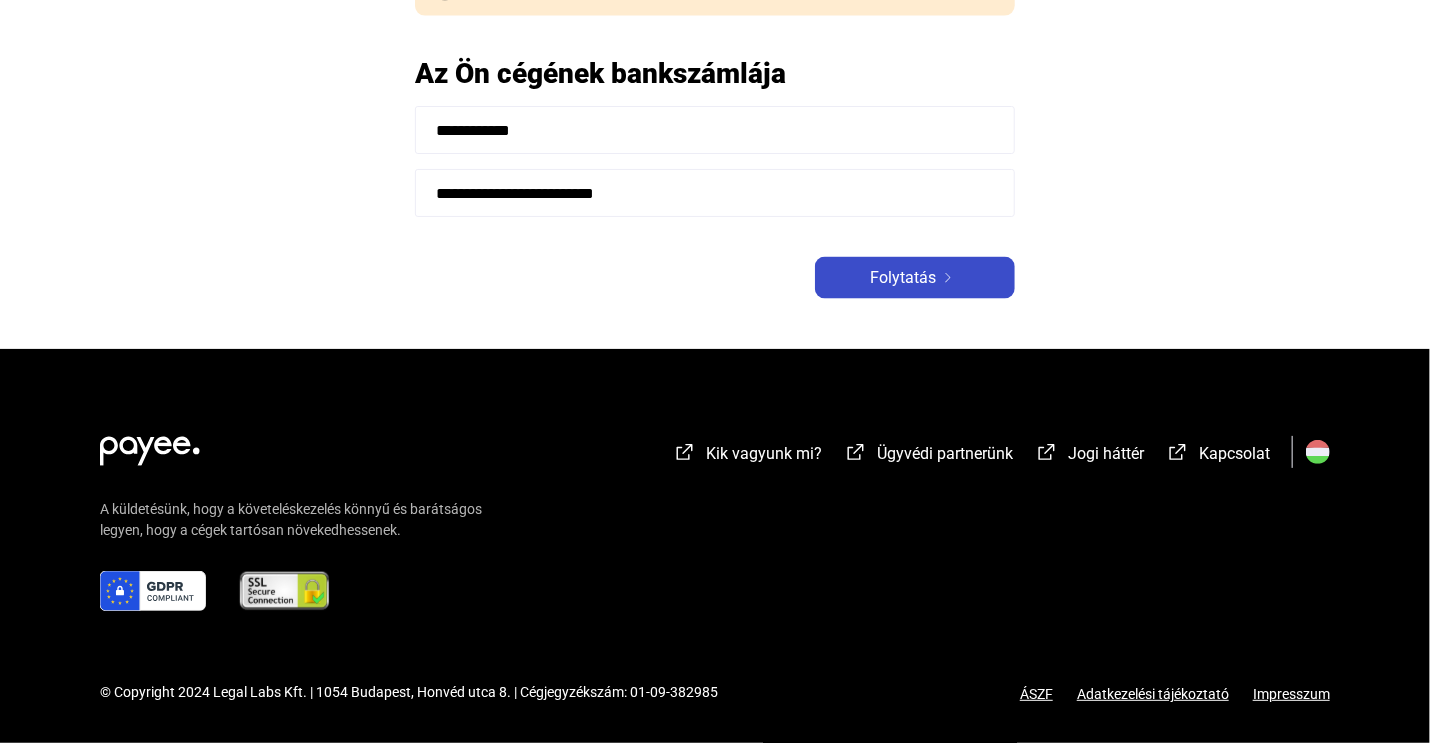 click on "Folytatás" 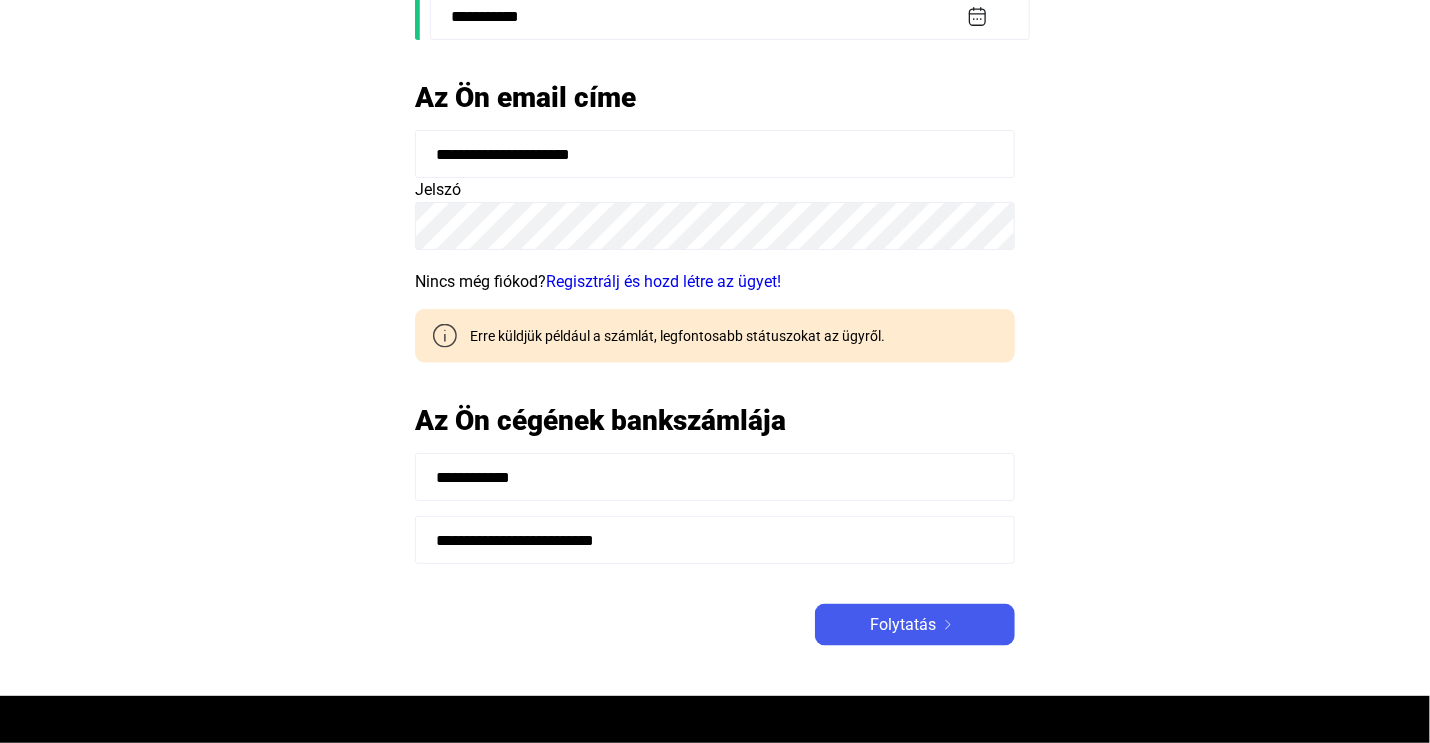 scroll, scrollTop: 1300, scrollLeft: 0, axis: vertical 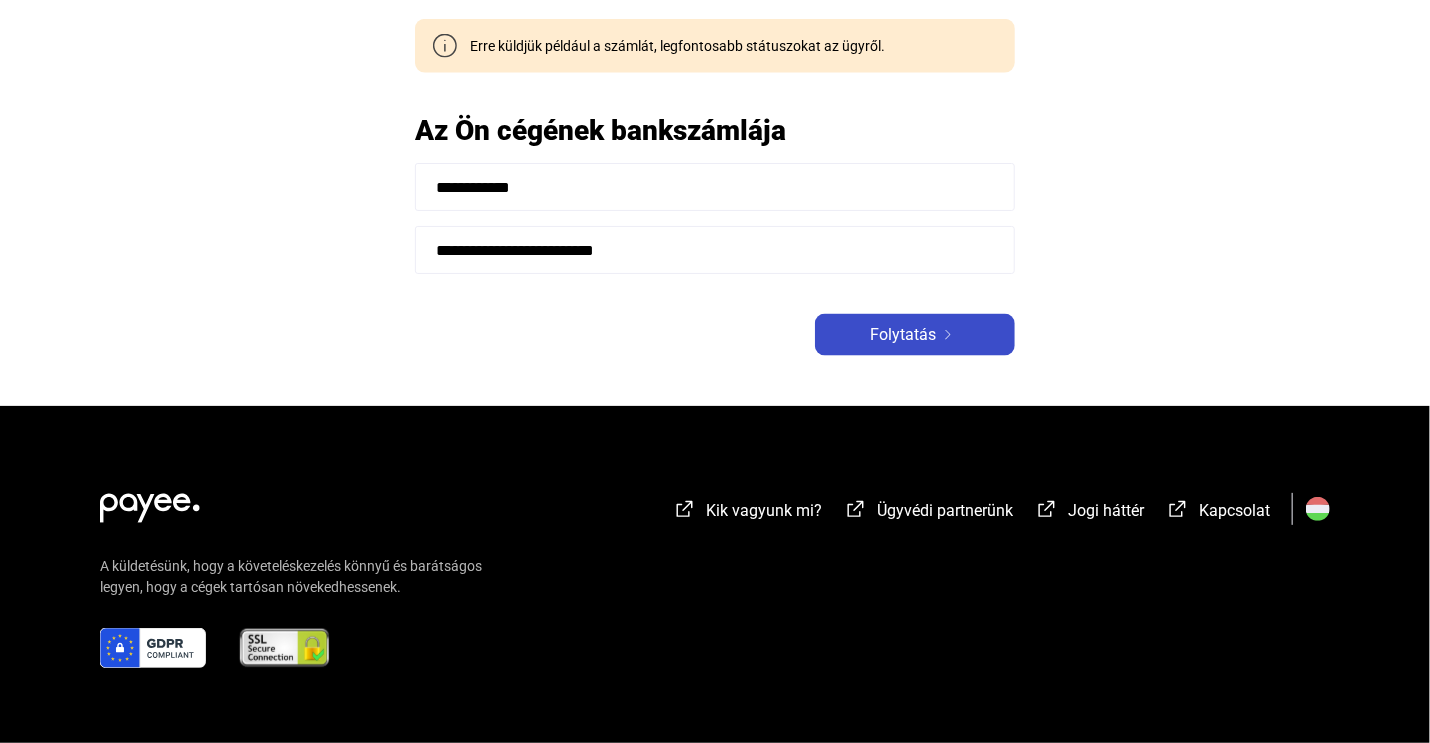 click on "Folytatás" 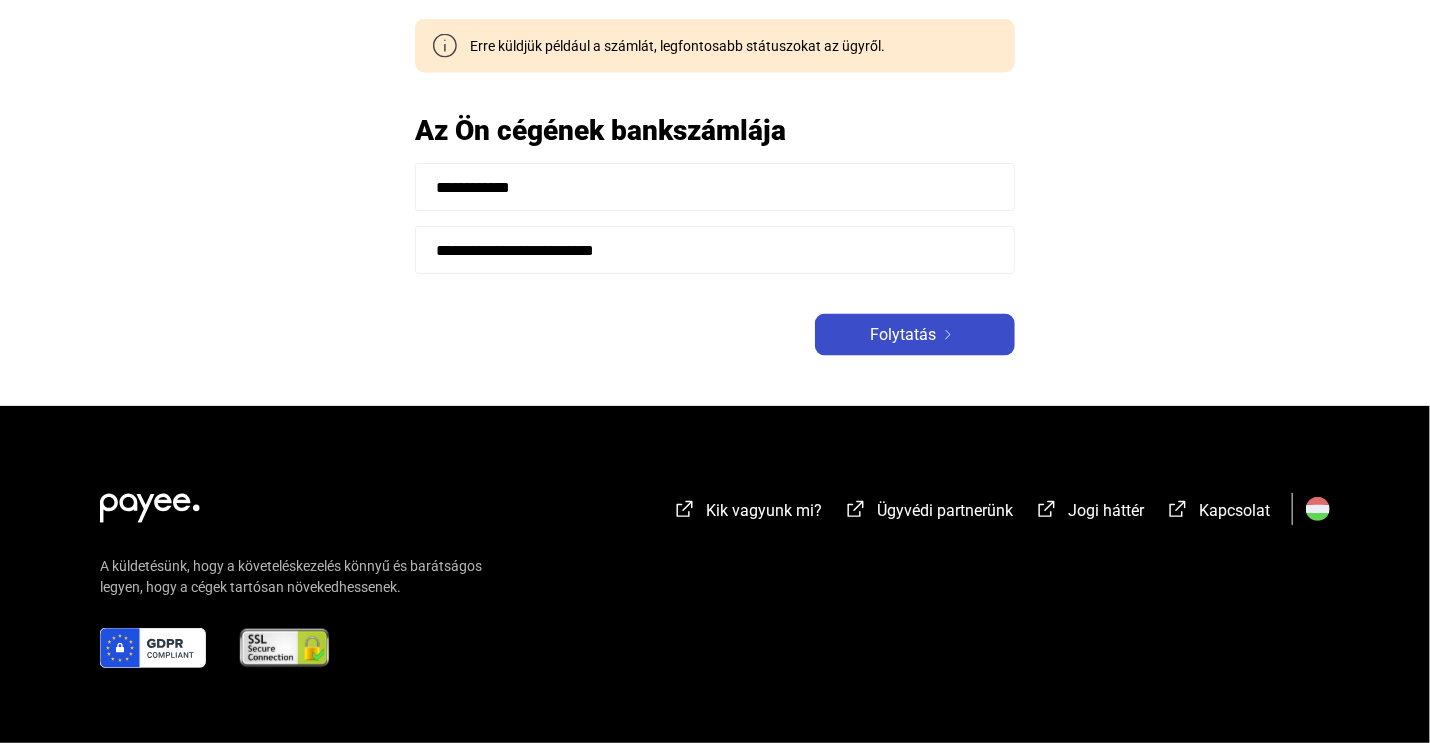 scroll, scrollTop: 1300, scrollLeft: 0, axis: vertical 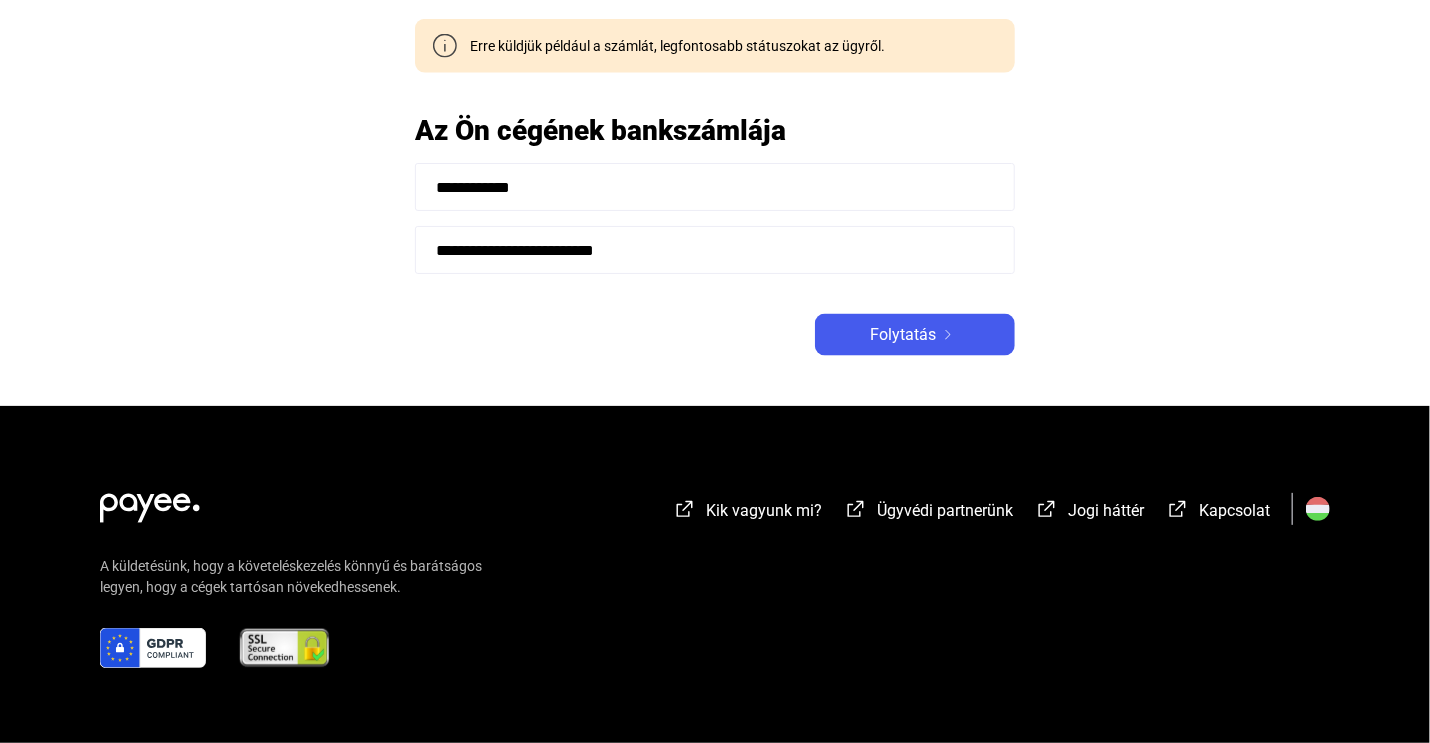 click on "**********" 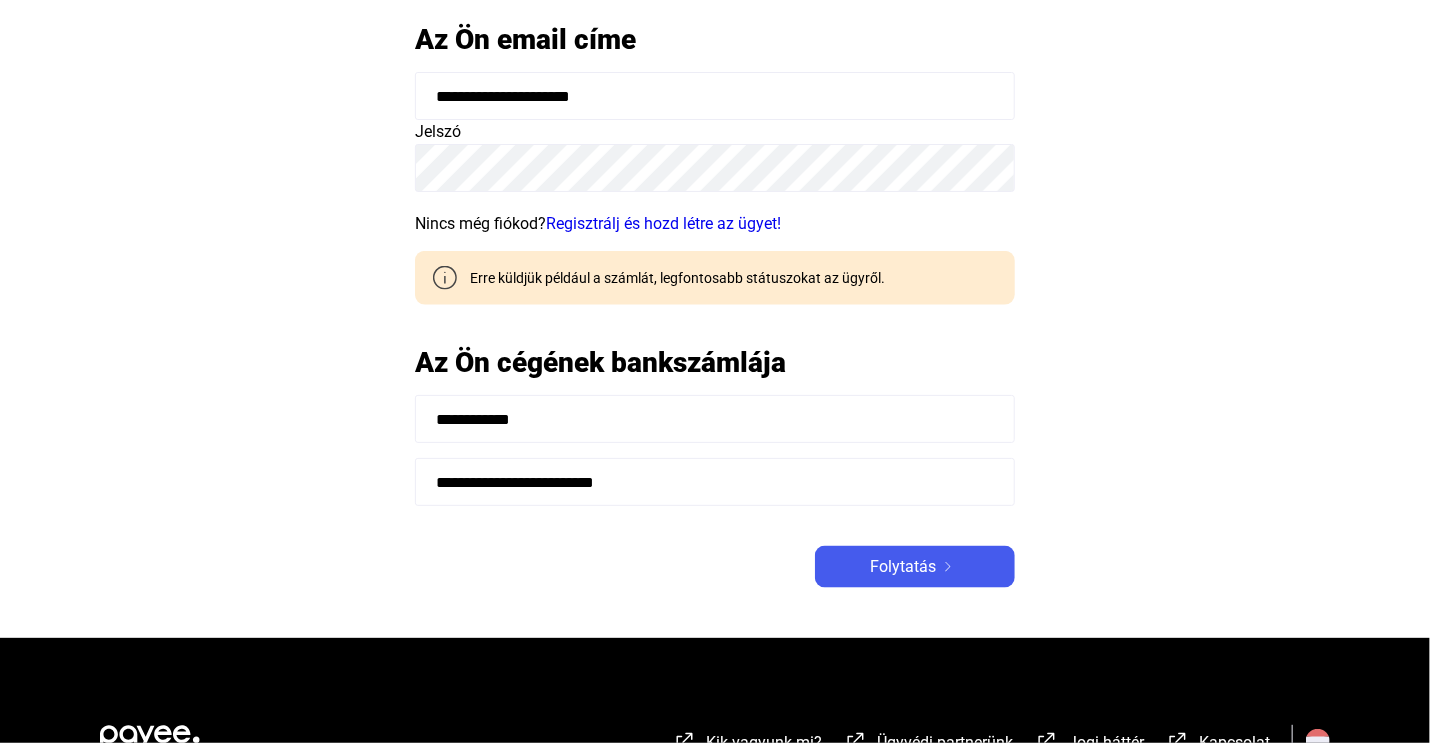 scroll, scrollTop: 1100, scrollLeft: 0, axis: vertical 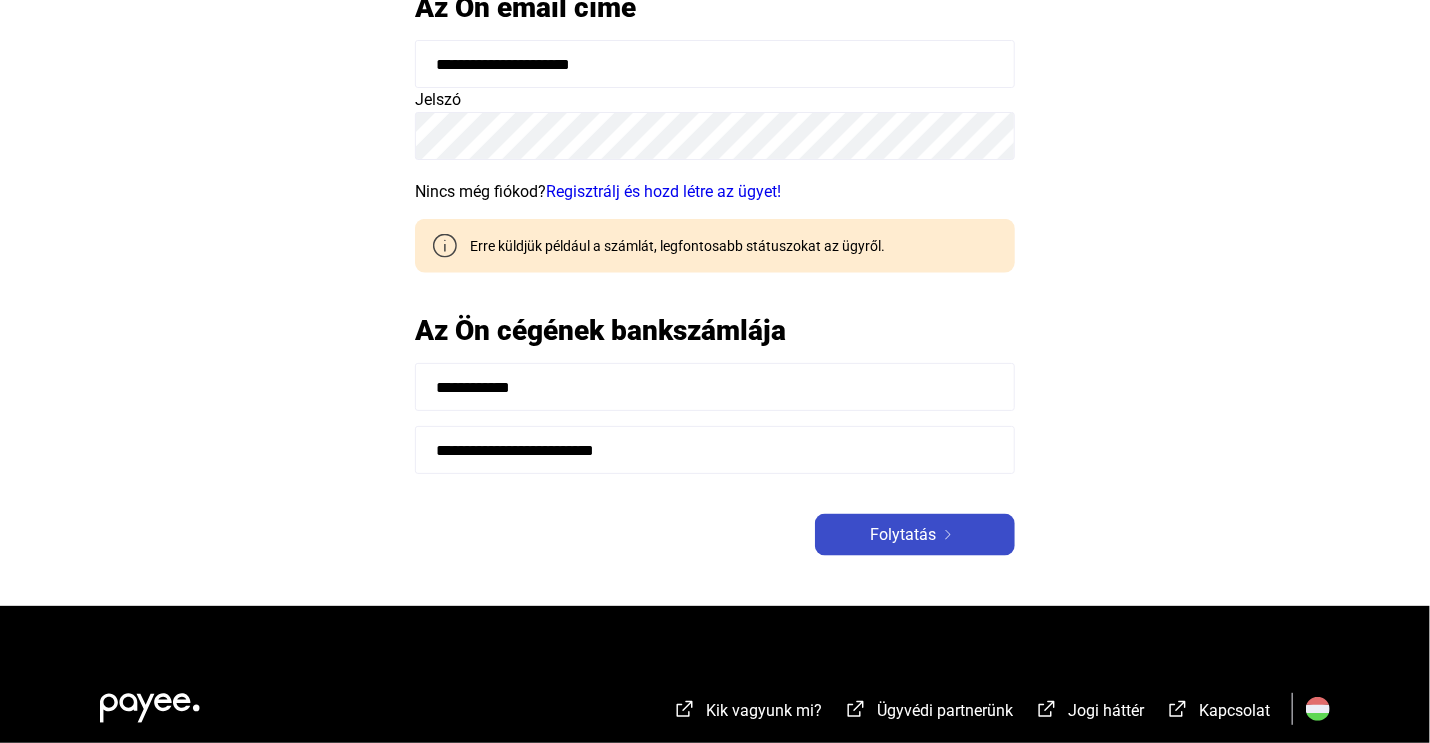 click on "Folytatás" 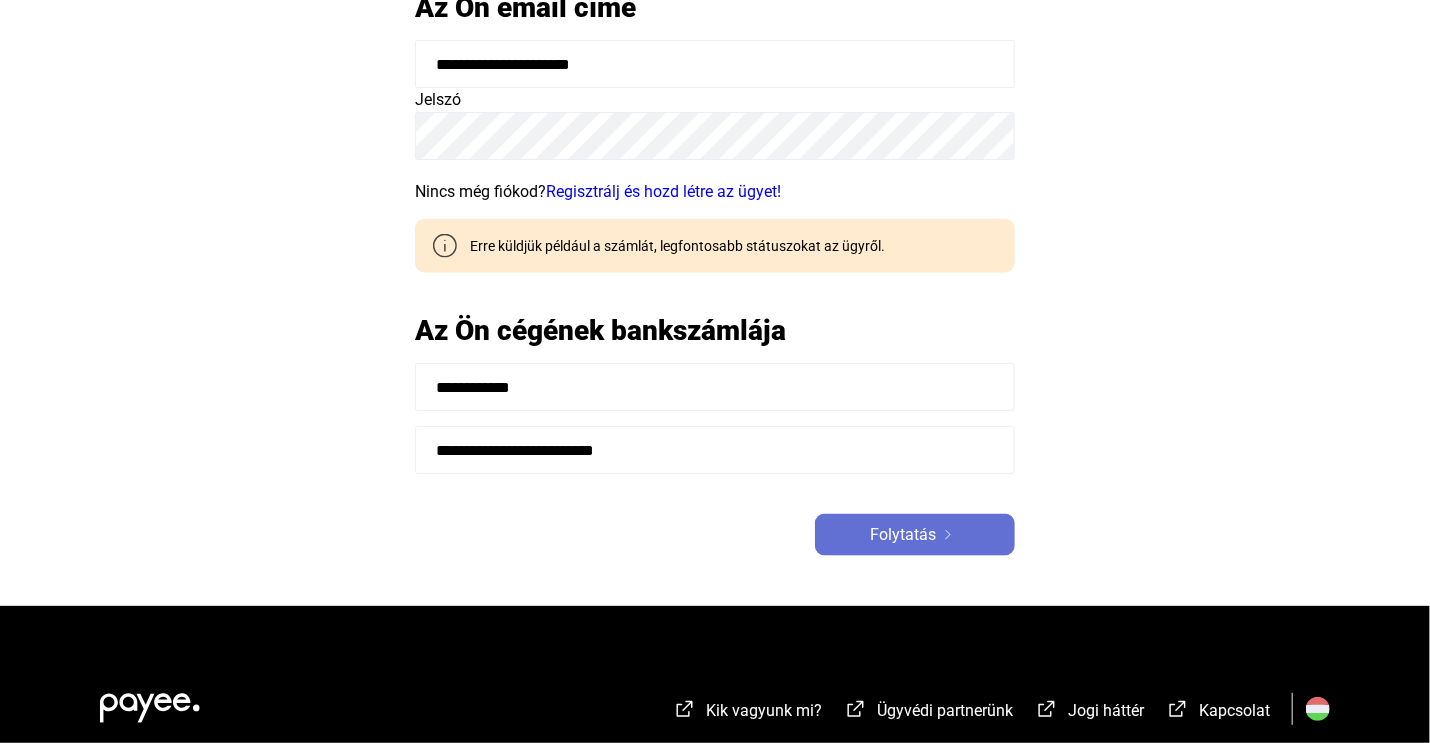 click on "Folytatás" 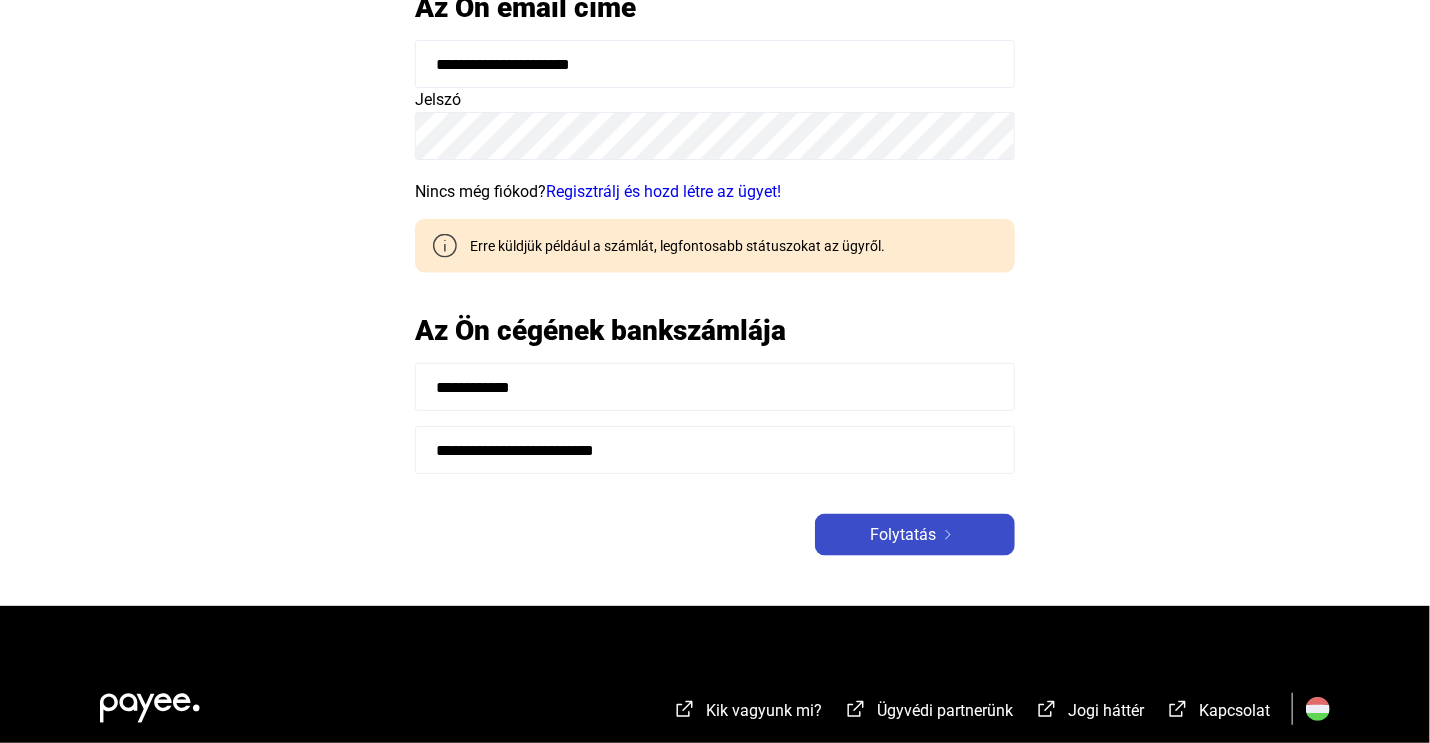 click on "Folytatás" 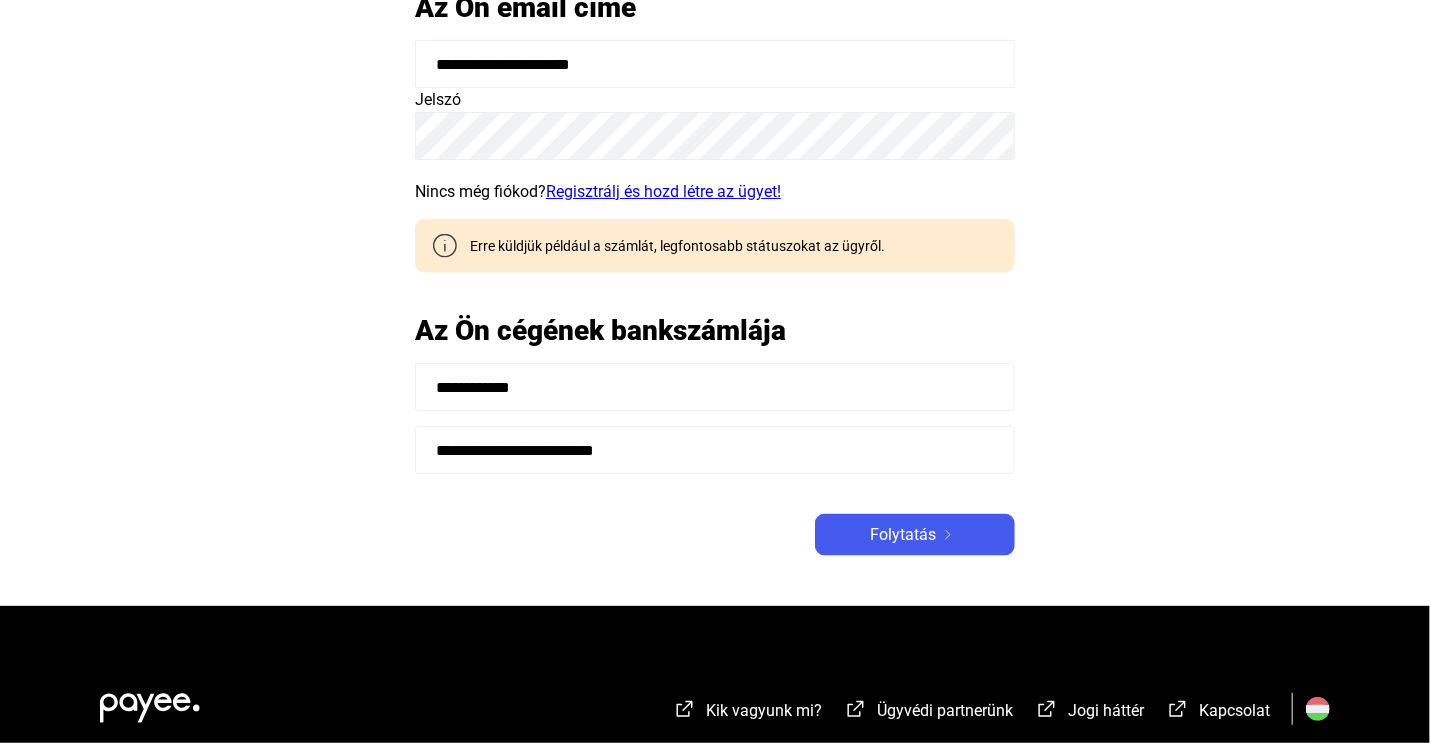 click on "Regisztrálj és hozd létre az ügyet!" 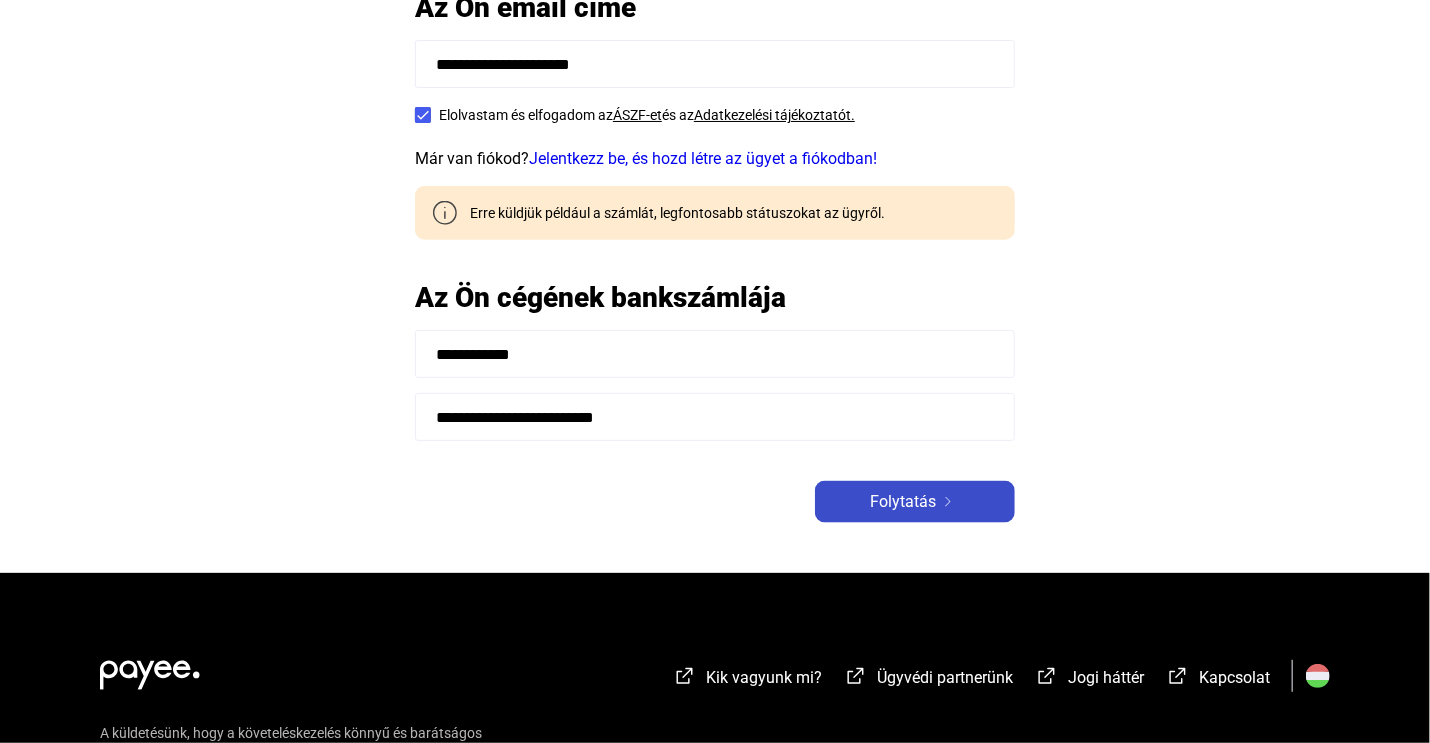 click on "Folytatás" 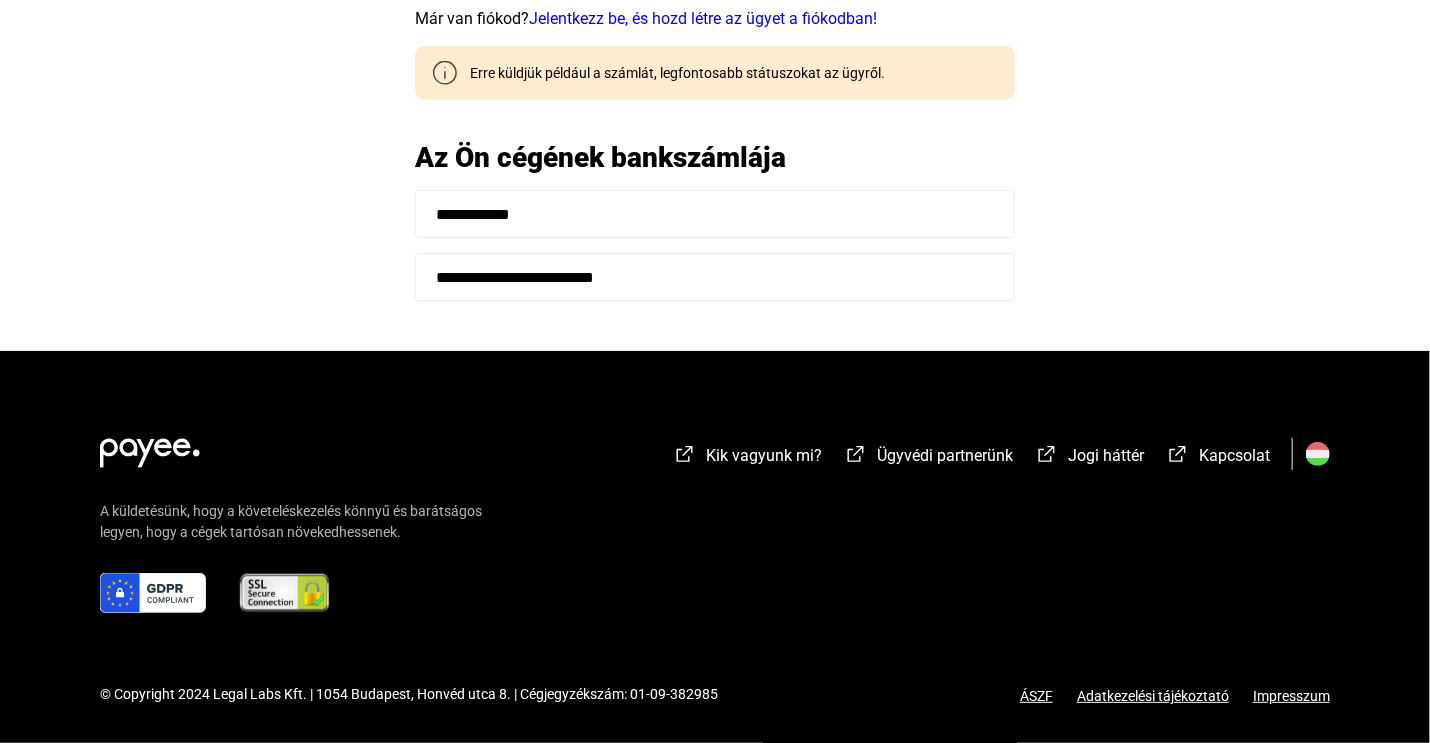 scroll, scrollTop: 1100, scrollLeft: 0, axis: vertical 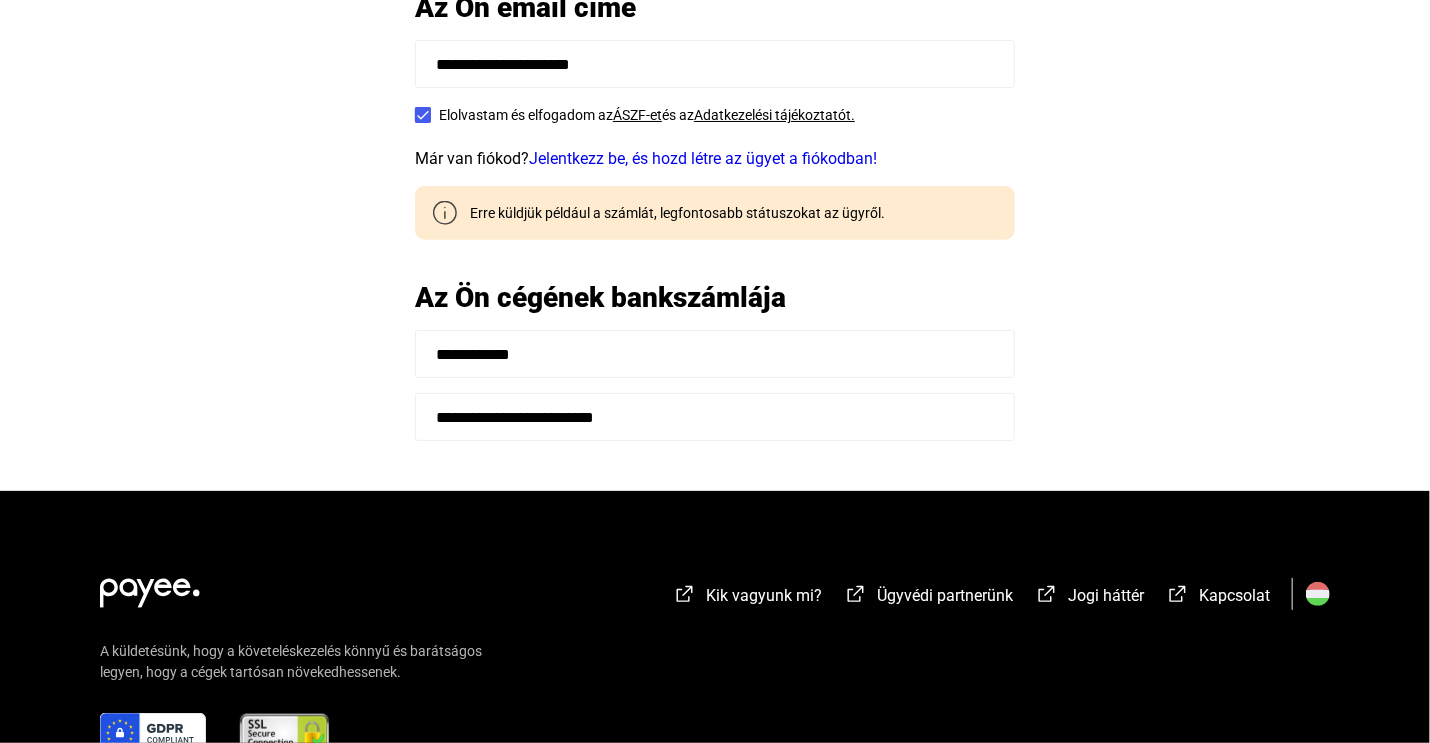 click on "Kik vagyunk mi? Ügyvédi partnerünk Jogi háttér Kapcsolat  A küldetésünk, hogy a követeléskezelés könnyű és barátságos legyen, hogy a cégek tartósan növekedhessenek.   © Copyright 2024 Legal Labs Kft. | 1054 Budapest, Honvéd utca 8. | Cégjegyzékszám: 01-09-382985   ÁSZF   Adatkezelési tájékoztató   Impresszum" 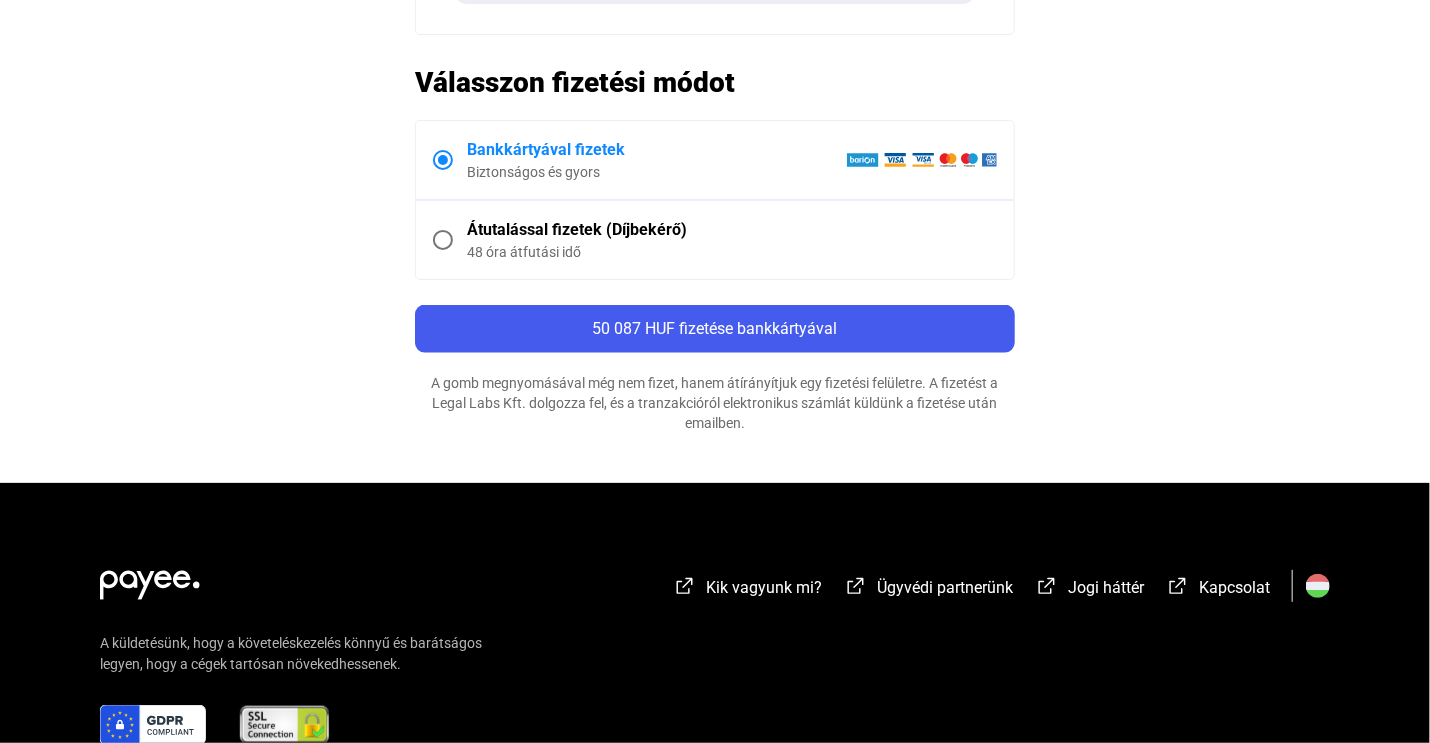 scroll, scrollTop: 0, scrollLeft: 0, axis: both 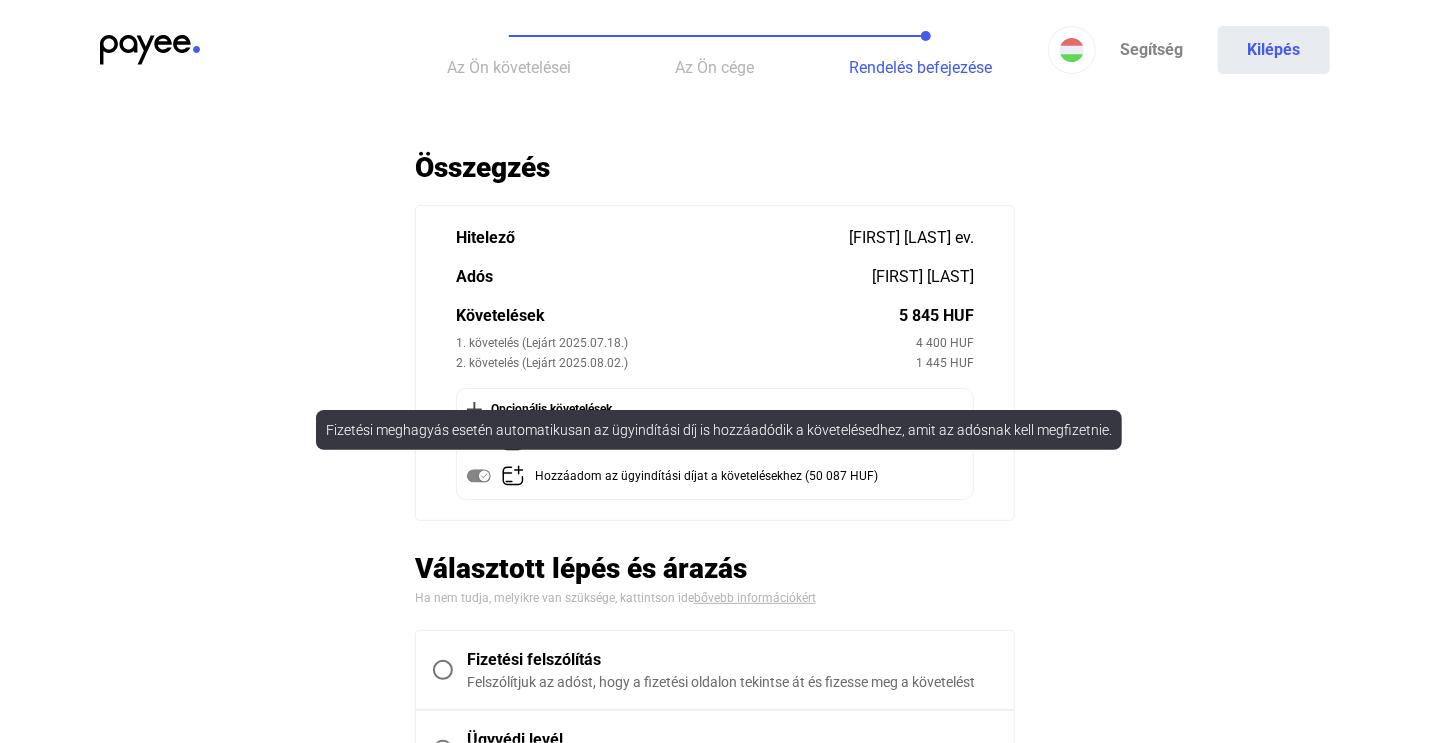 click 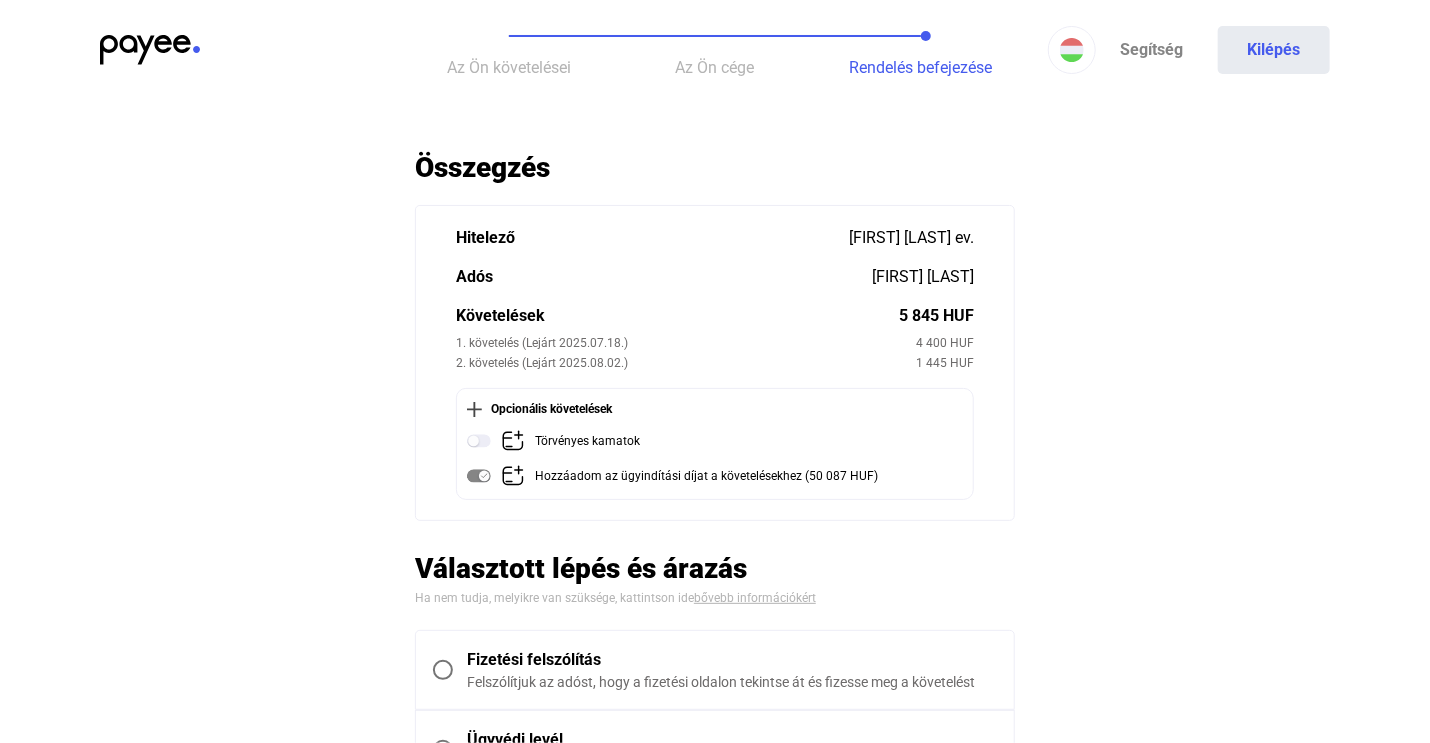 click 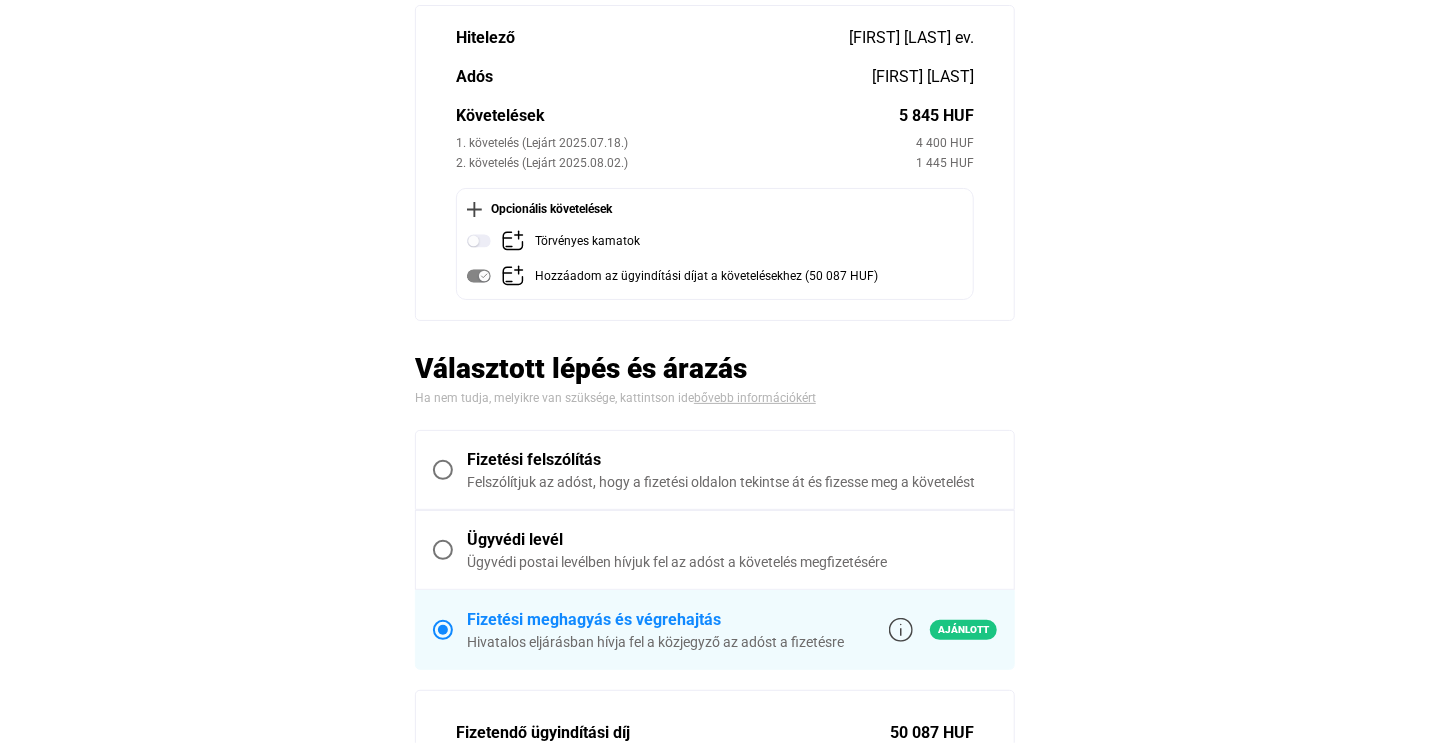 scroll, scrollTop: 300, scrollLeft: 0, axis: vertical 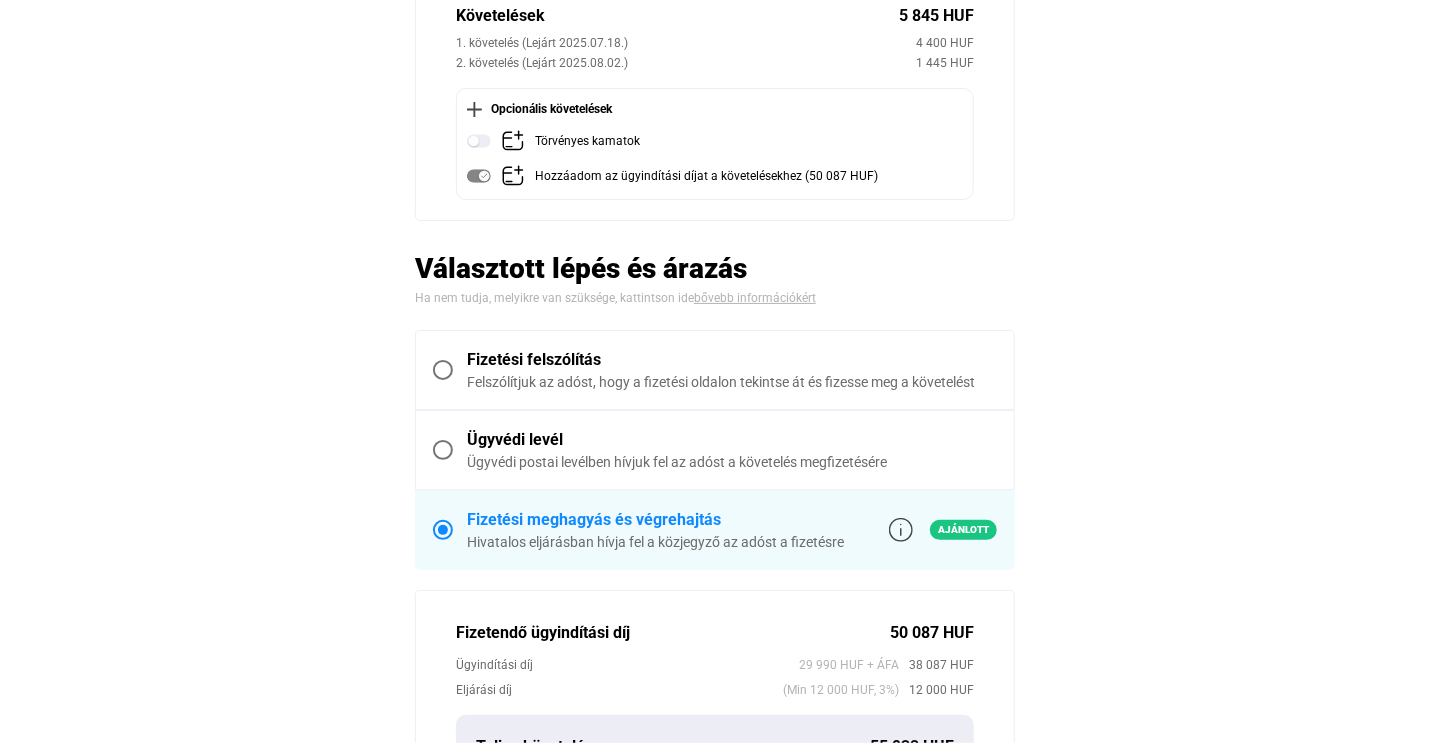 click at bounding box center (443, 370) 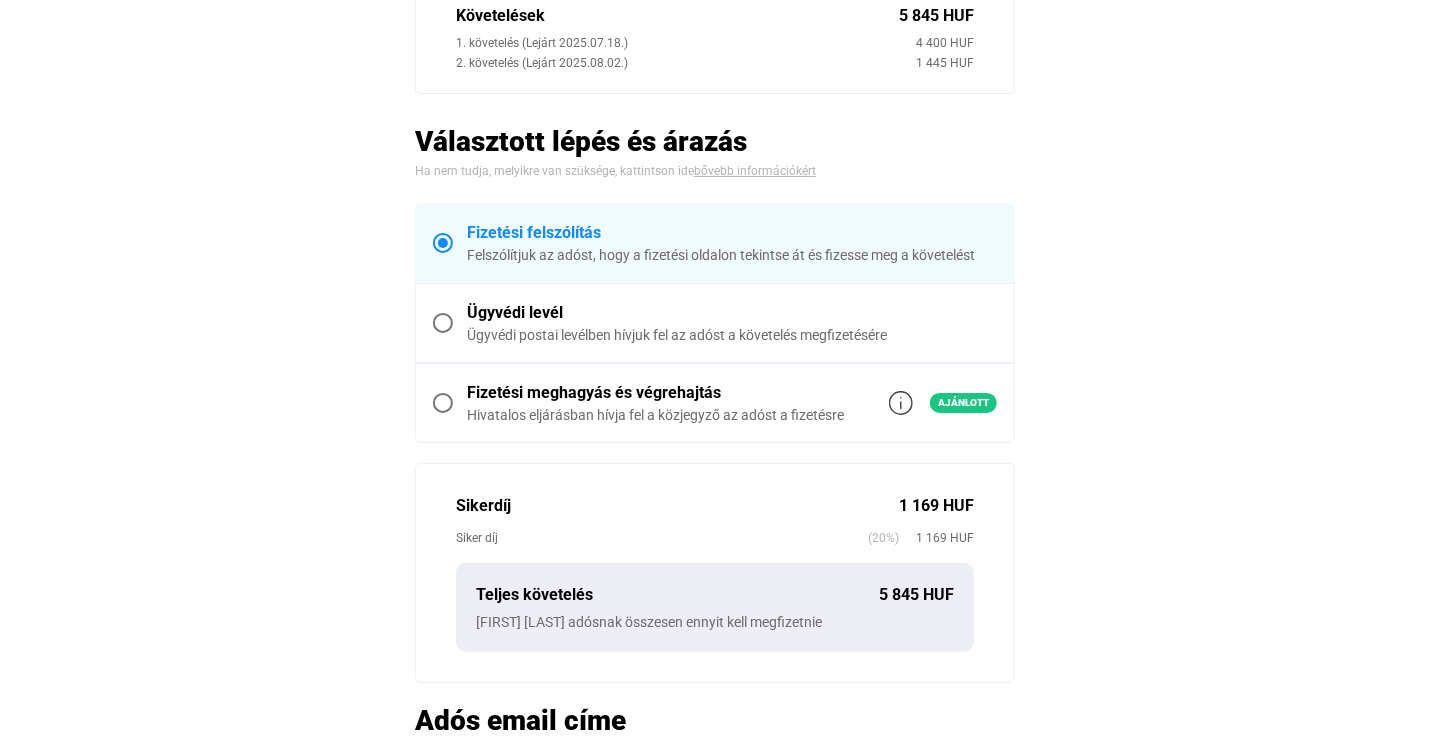 click at bounding box center (443, 323) 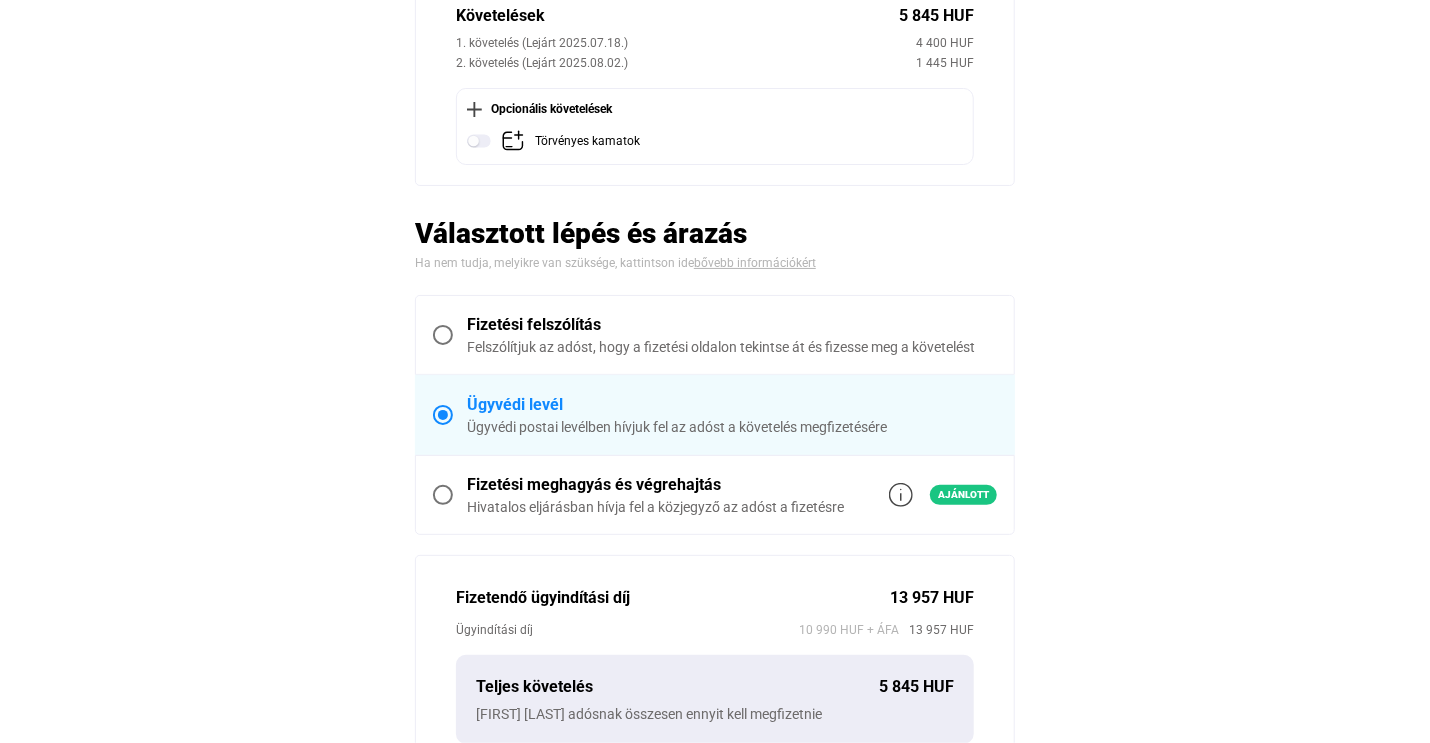 click at bounding box center (443, 495) 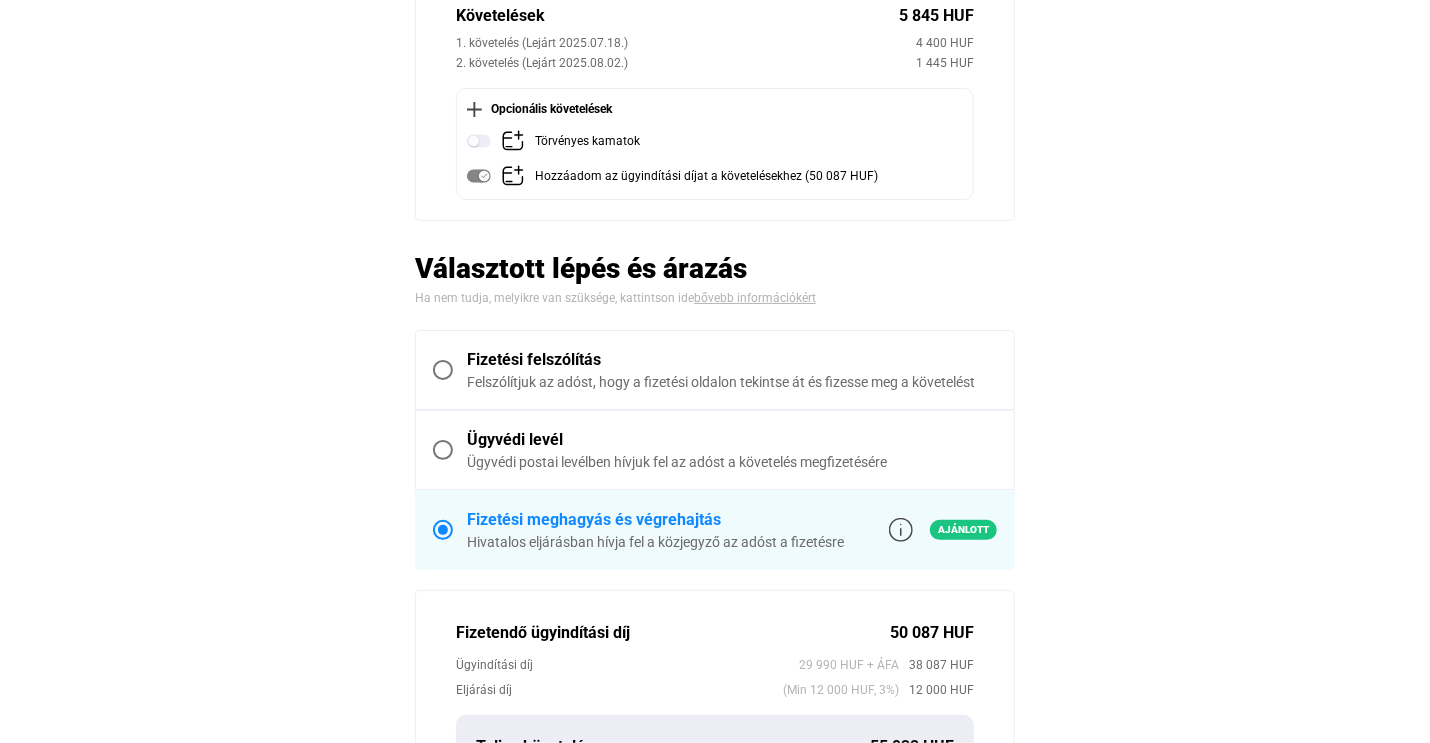 click at bounding box center (443, 370) 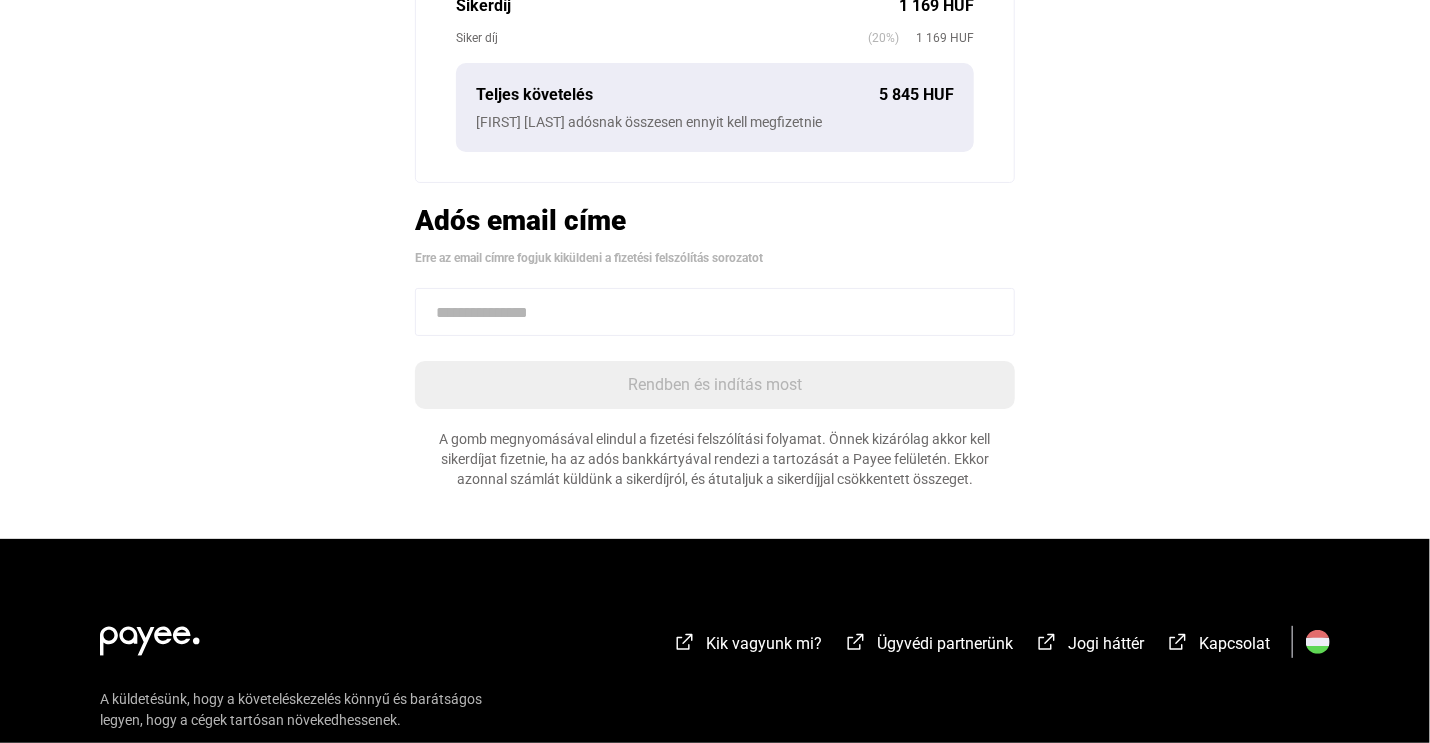 scroll, scrollTop: 0, scrollLeft: 0, axis: both 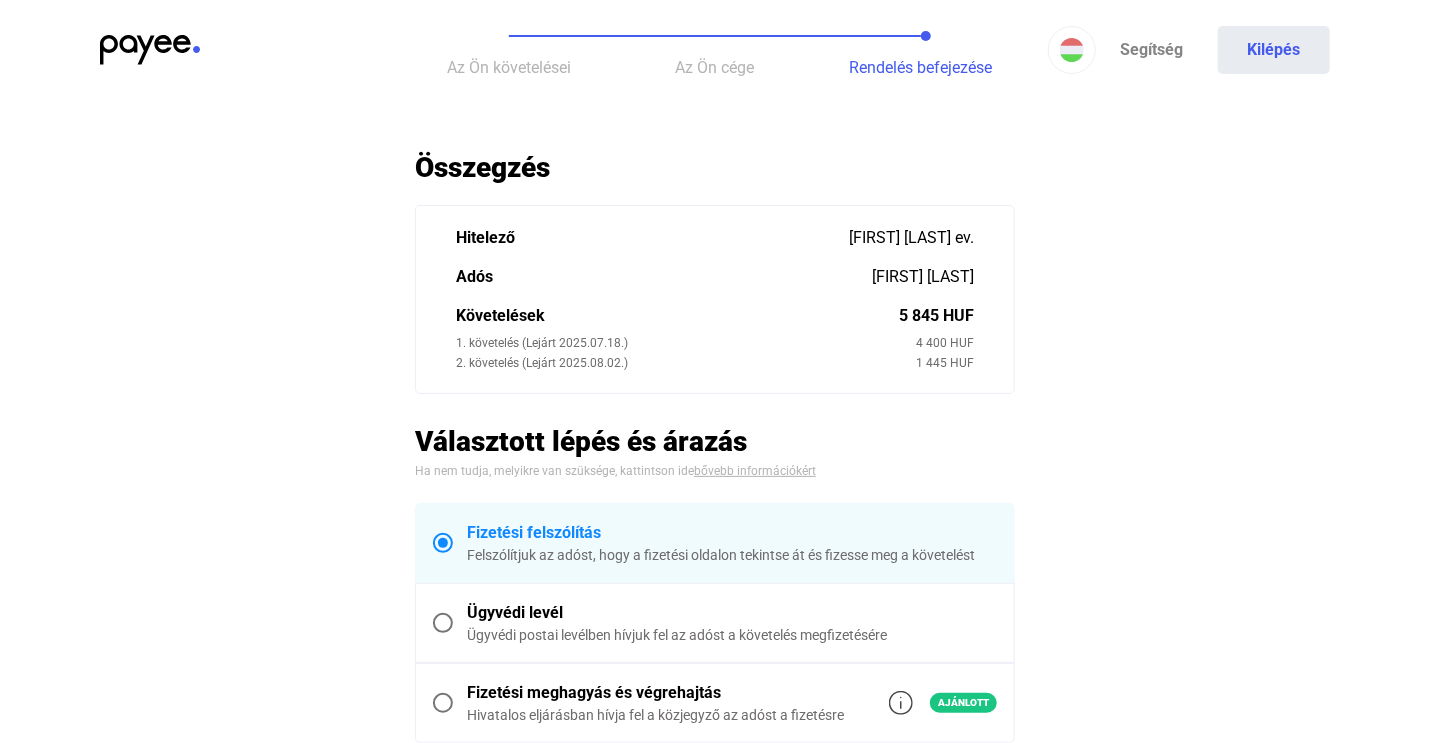 click on "Az Ön cége" 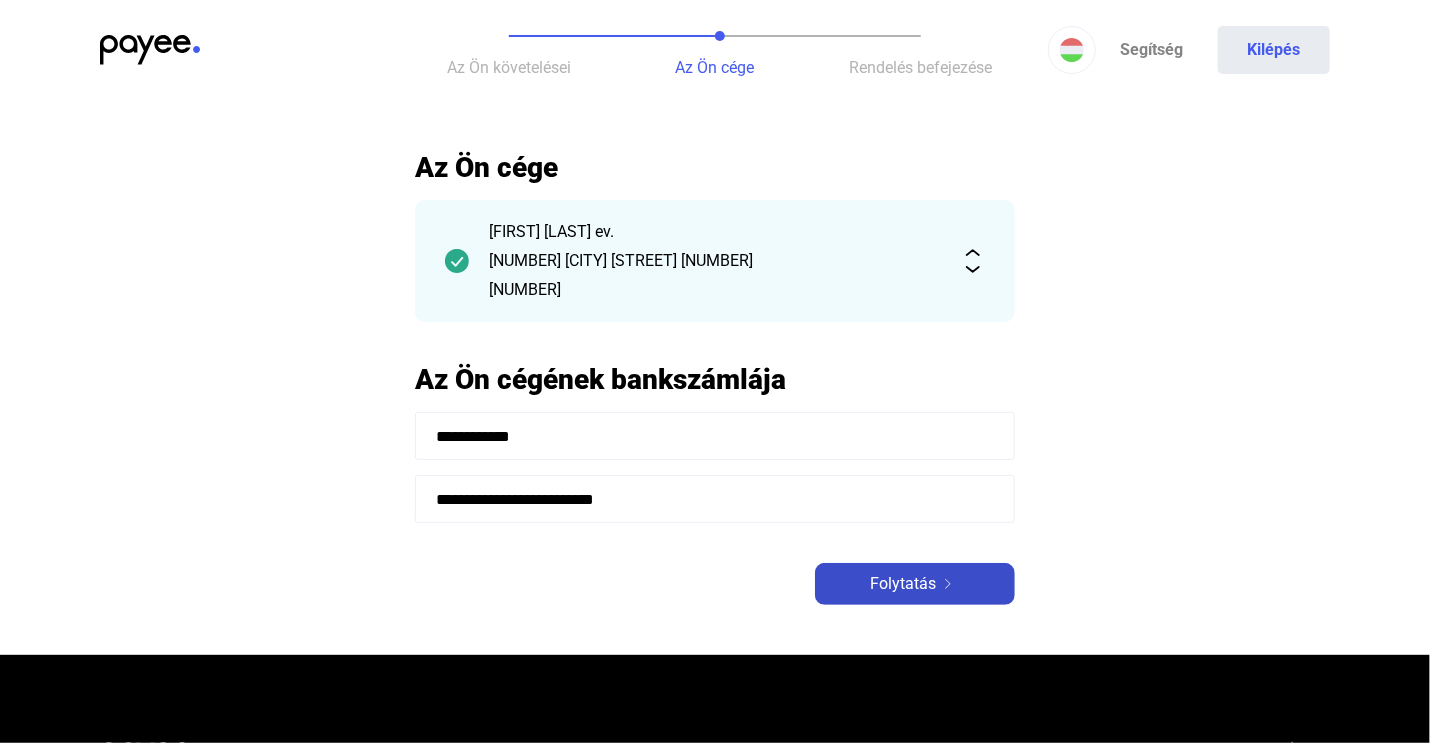 click on "Folytatás" 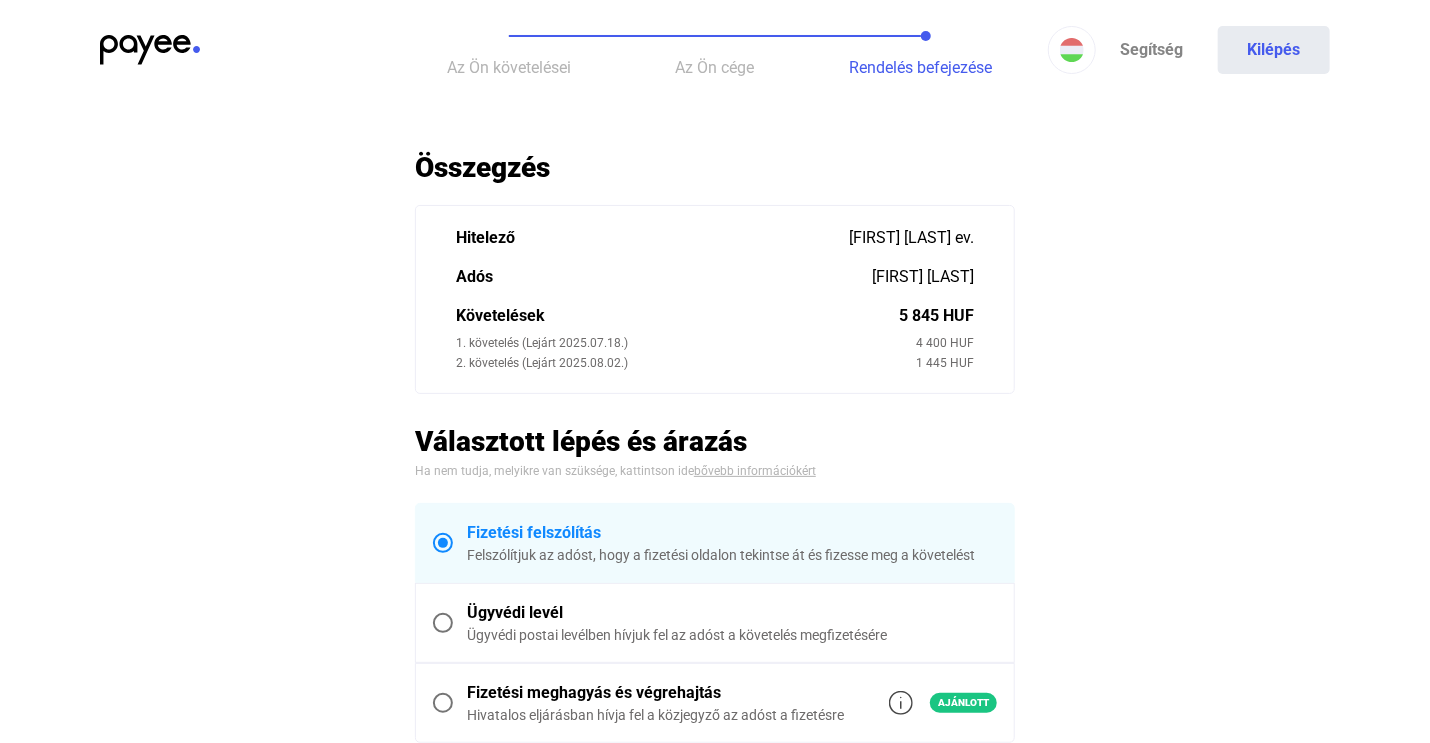 scroll, scrollTop: 100, scrollLeft: 0, axis: vertical 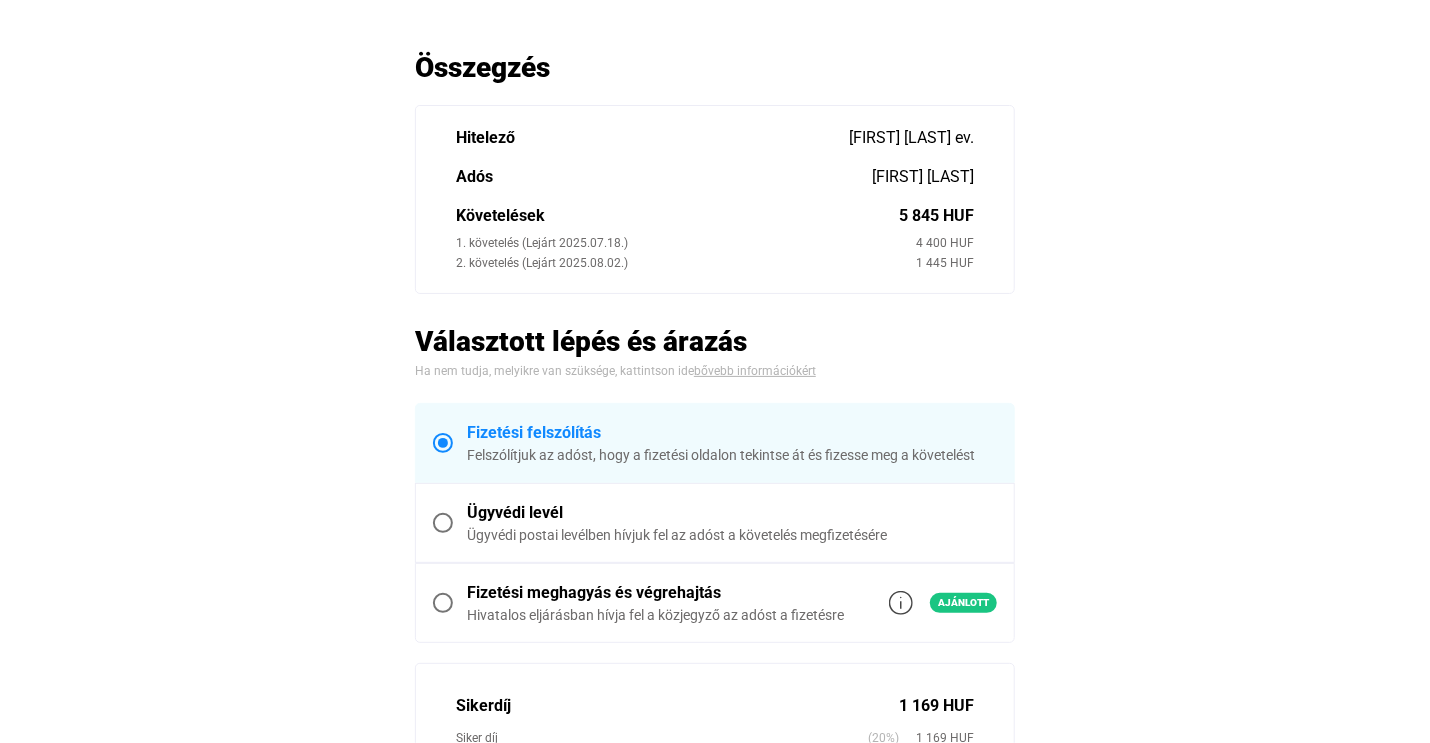click on "Ügyvédi levél" at bounding box center (732, 513) 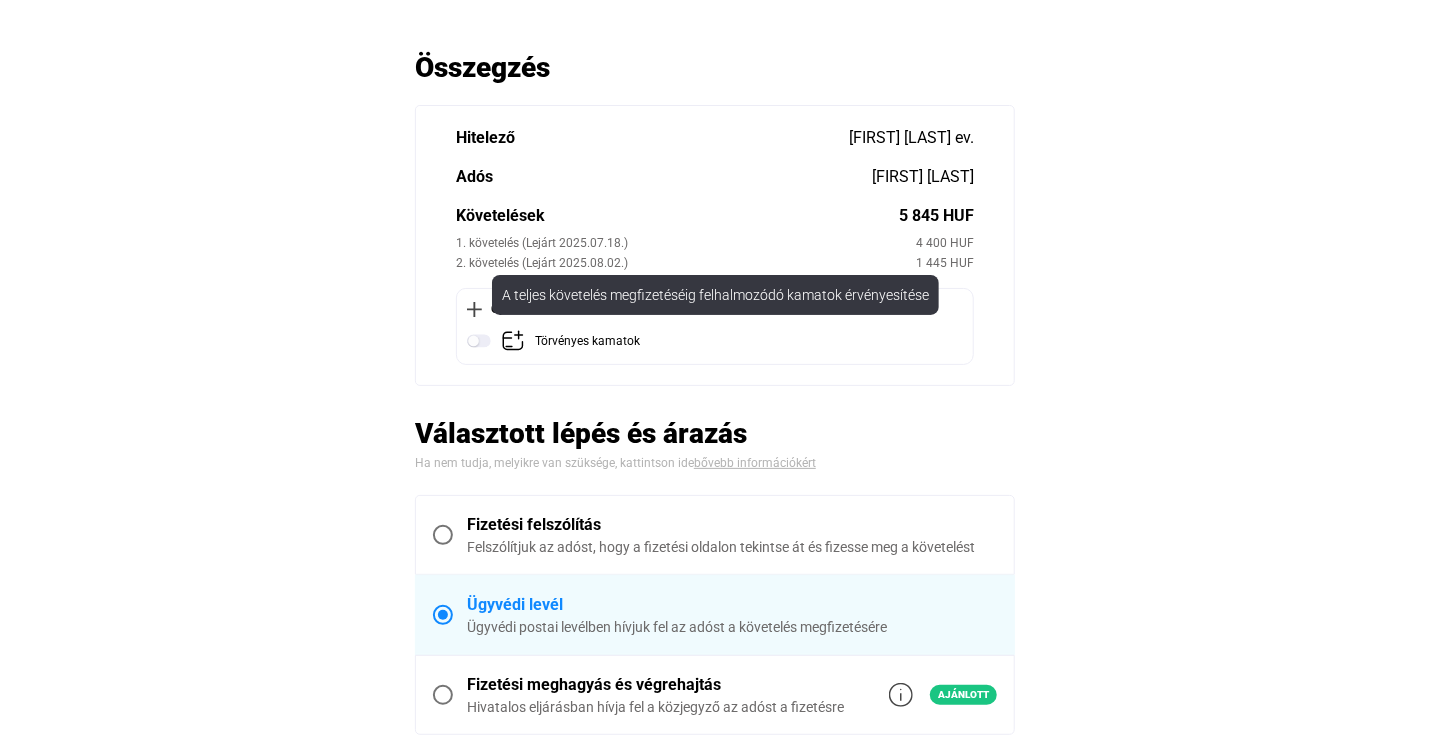 click 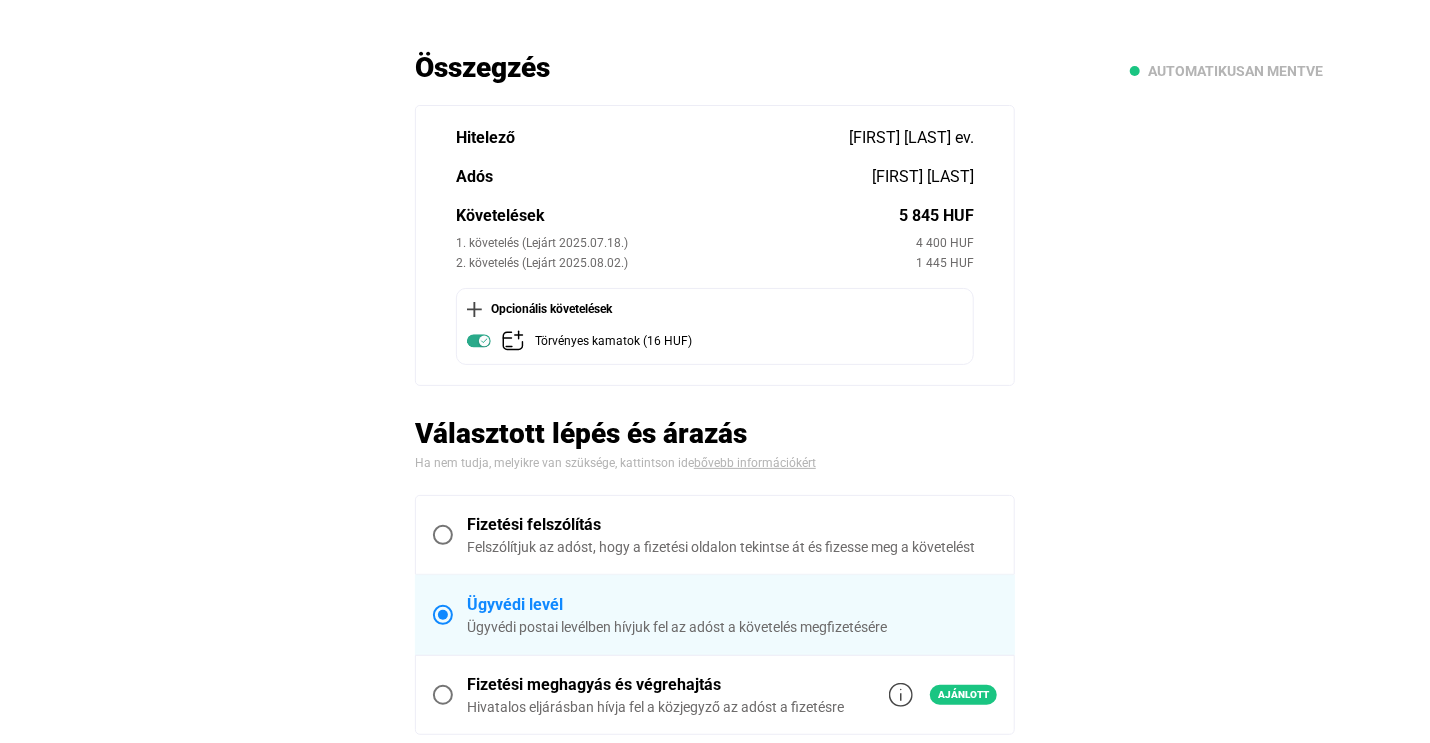click 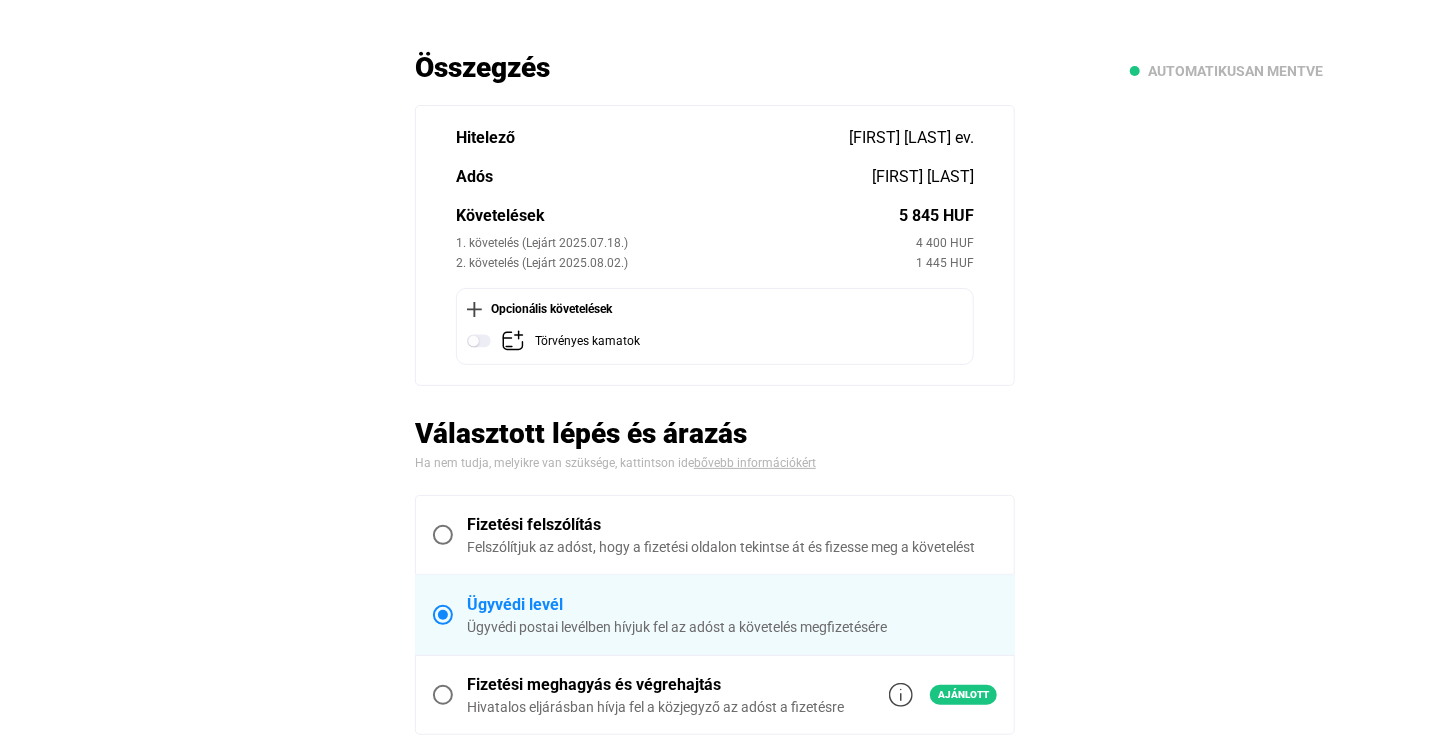 click on "Fizetési meghagyás és végrehajtás" at bounding box center [655, 685] 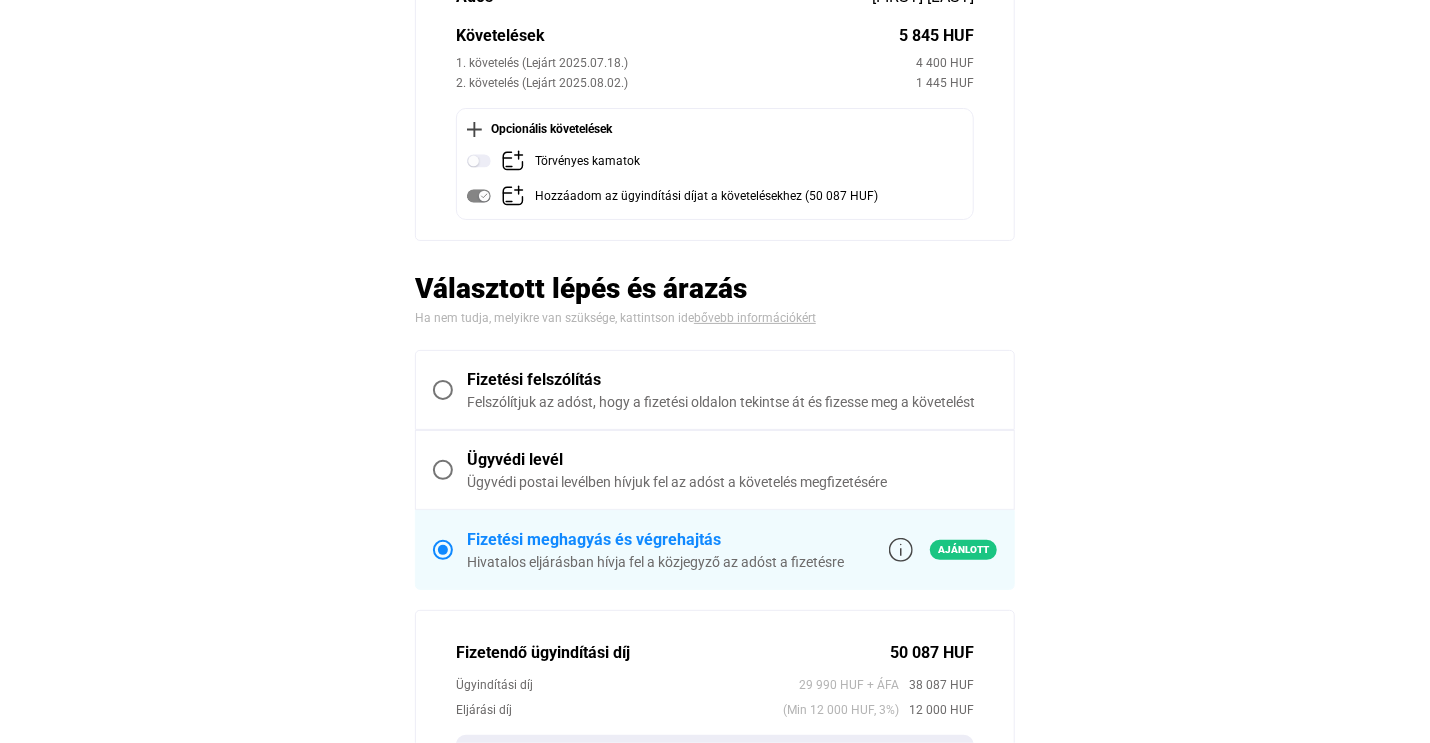 scroll, scrollTop: 300, scrollLeft: 0, axis: vertical 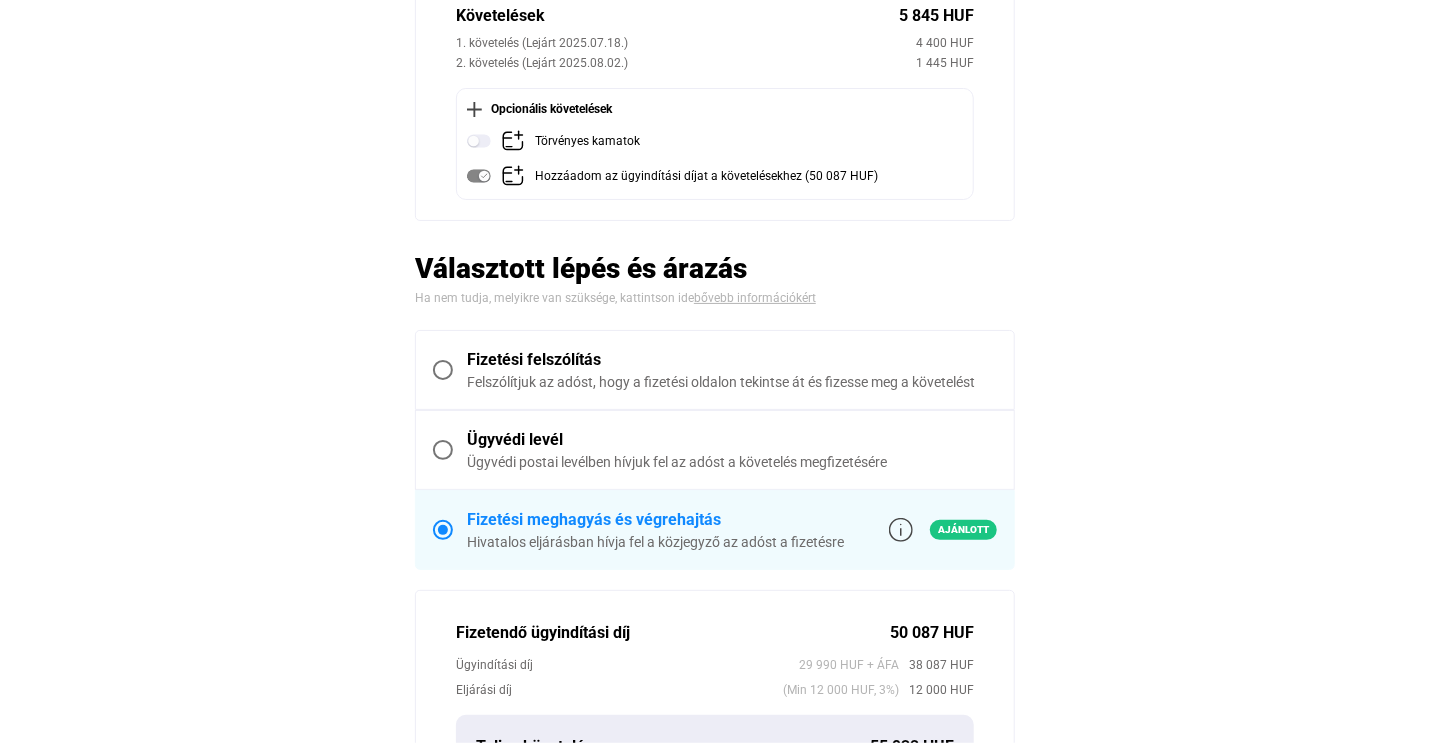 click at bounding box center [443, 370] 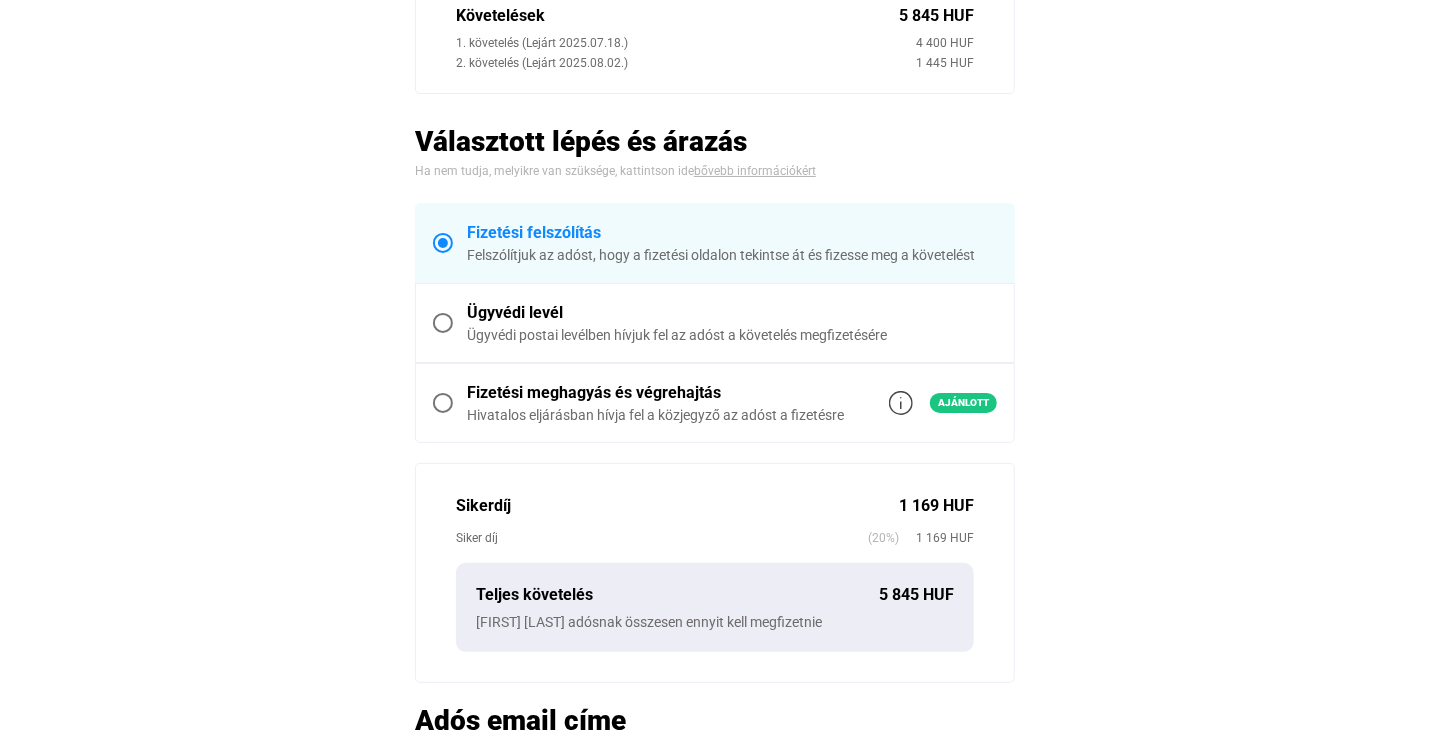 click on "Automatikusan mentve
Összegzés  Hitelező  [FIRST] [LAST] ev.  Adós  [FIRST] [LAST]  Követelések   5 845 HUF   1. követelés (Lejárt [DATE])   4 400 HUF   2. követelés (Lejárt [DATE])   1 445 HUF   Választott lépés és árazás
Ha nem tudja, melyikre van szüksége, kattintson ide   bővebb információkért     Fizetési felszólítás   Felszólítjuk az adóst, hogy a fizetési oldalon tekintse át és fizesse meg a követelést     Ügyvédi levél   Ügyvédi postai levélben hívjuk fel az adóst a követelés megfizetésére     Fizetési meghagyás és végrehajtás   Hivatalos eljárásban hívja fel a közjegyző az adóst a fizetésre   Ajánlott   Sikerdíj   1 169 HUF   Siker díj  (20%)   1 169 HUF   Teljes követelés   5 845 HUF   [FIRST] [LAST] adósnak összesen ennyit kell megfizetnie   Adós email címe   Erre az email címre fogjuk kiküldeni a fizetési felszólítás sorozatot   Rendben és indítás most" 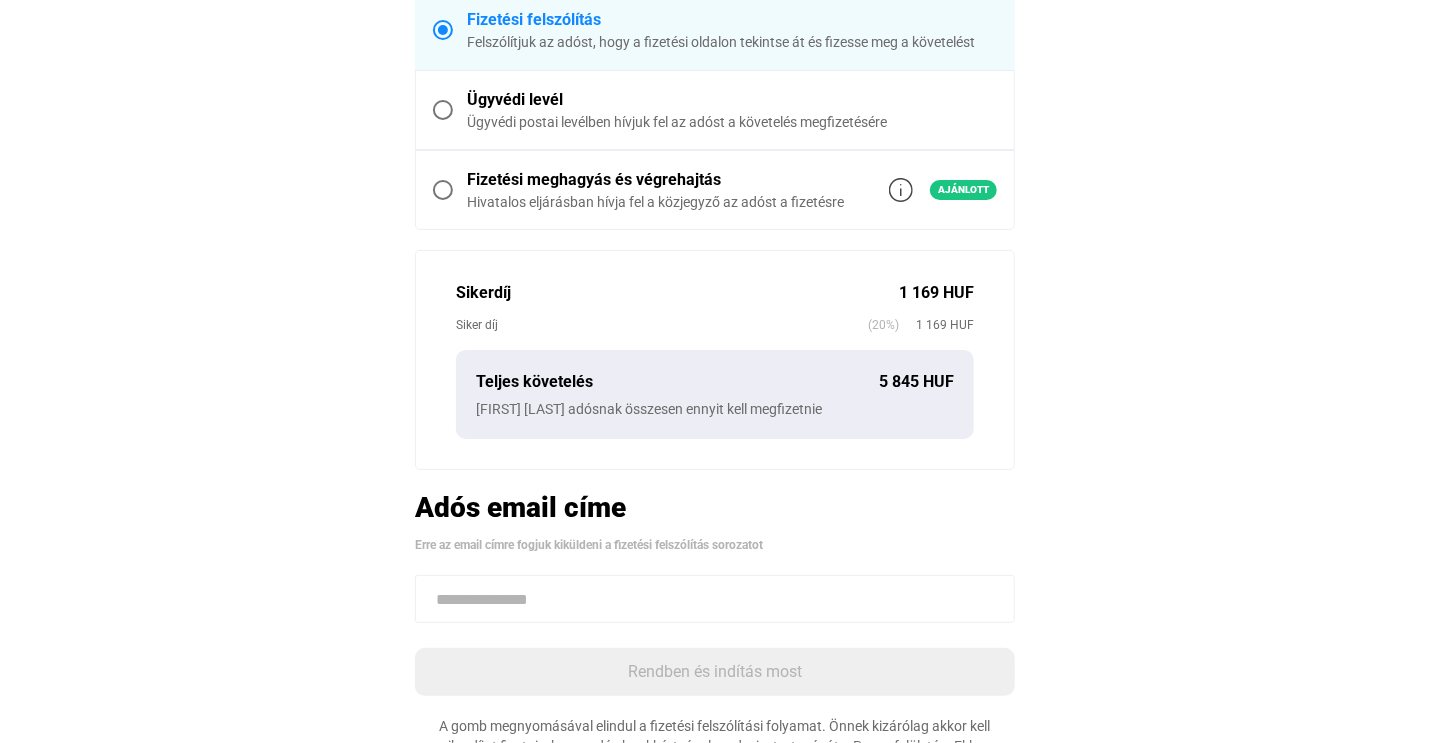 scroll, scrollTop: 800, scrollLeft: 0, axis: vertical 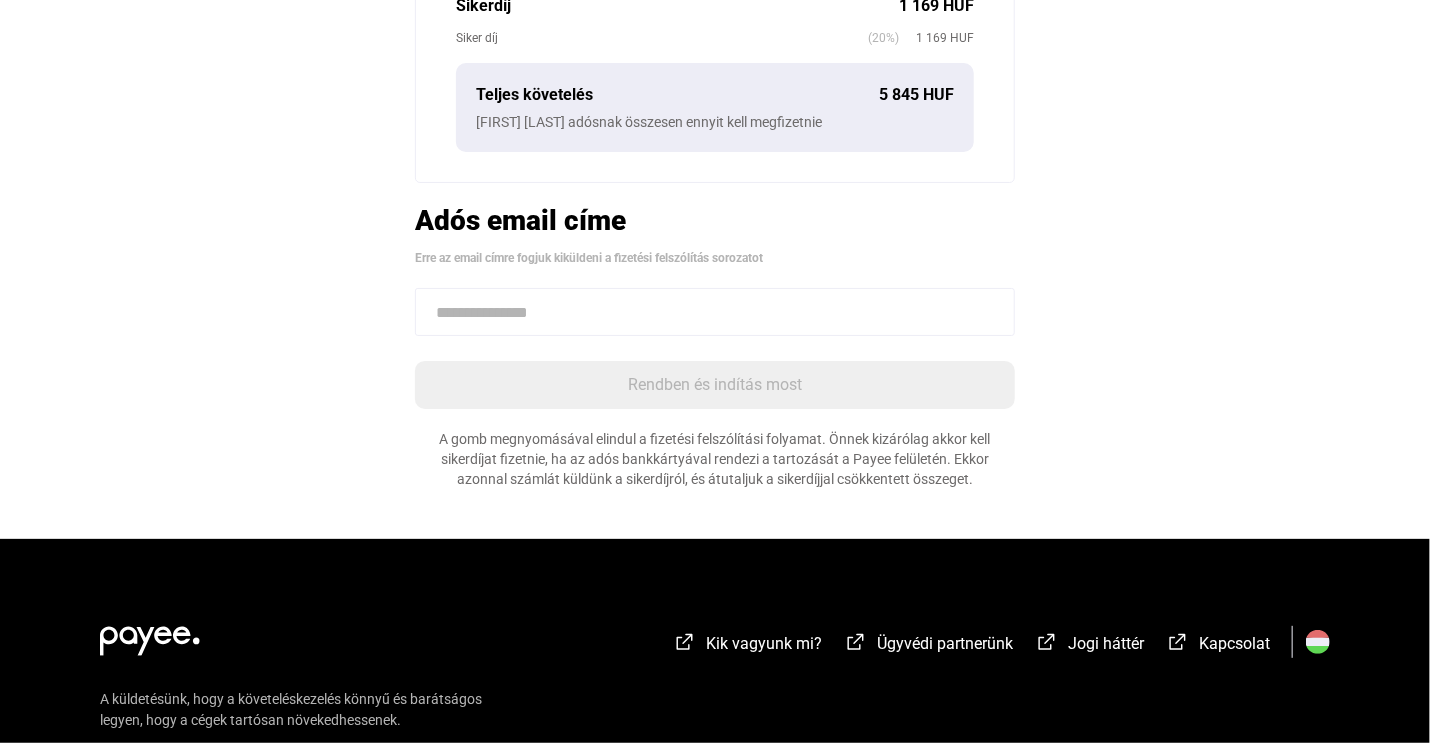 click 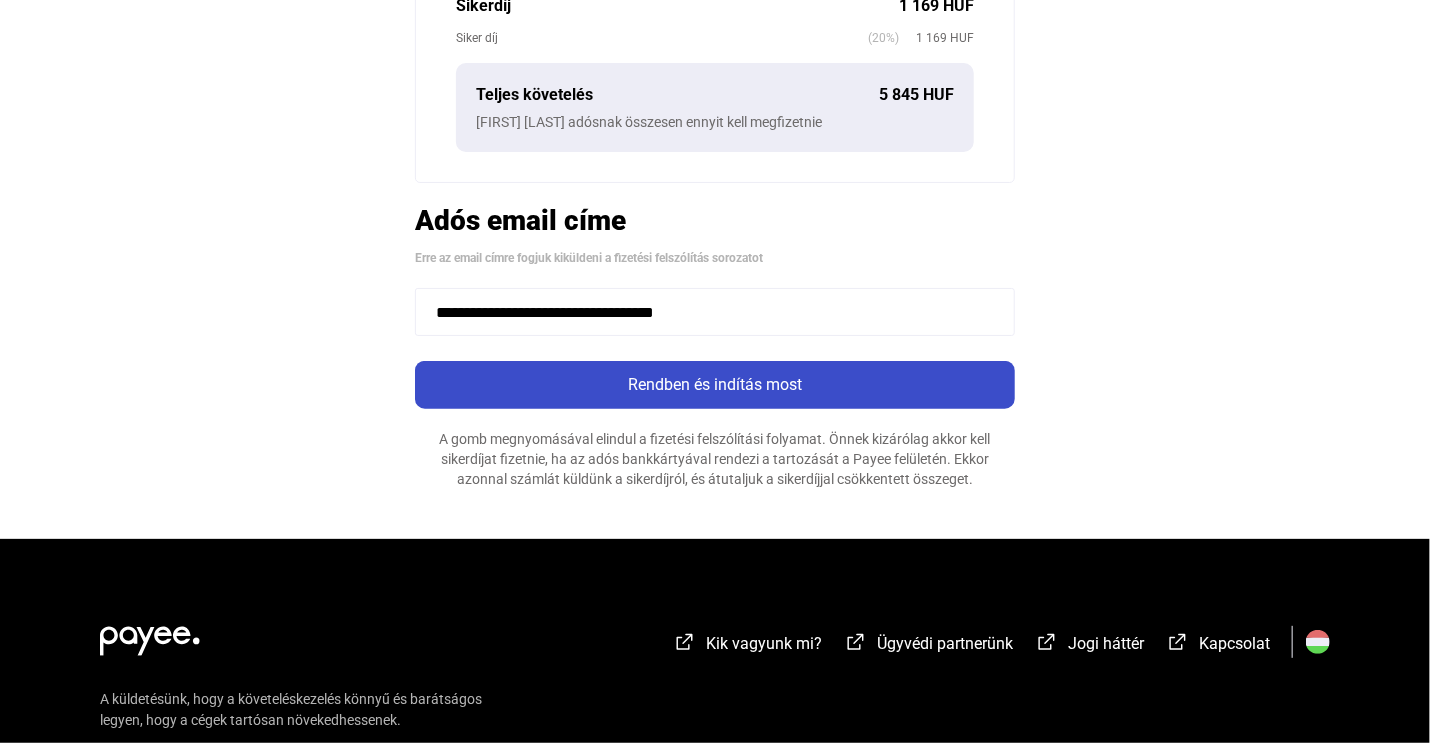 type on "**********" 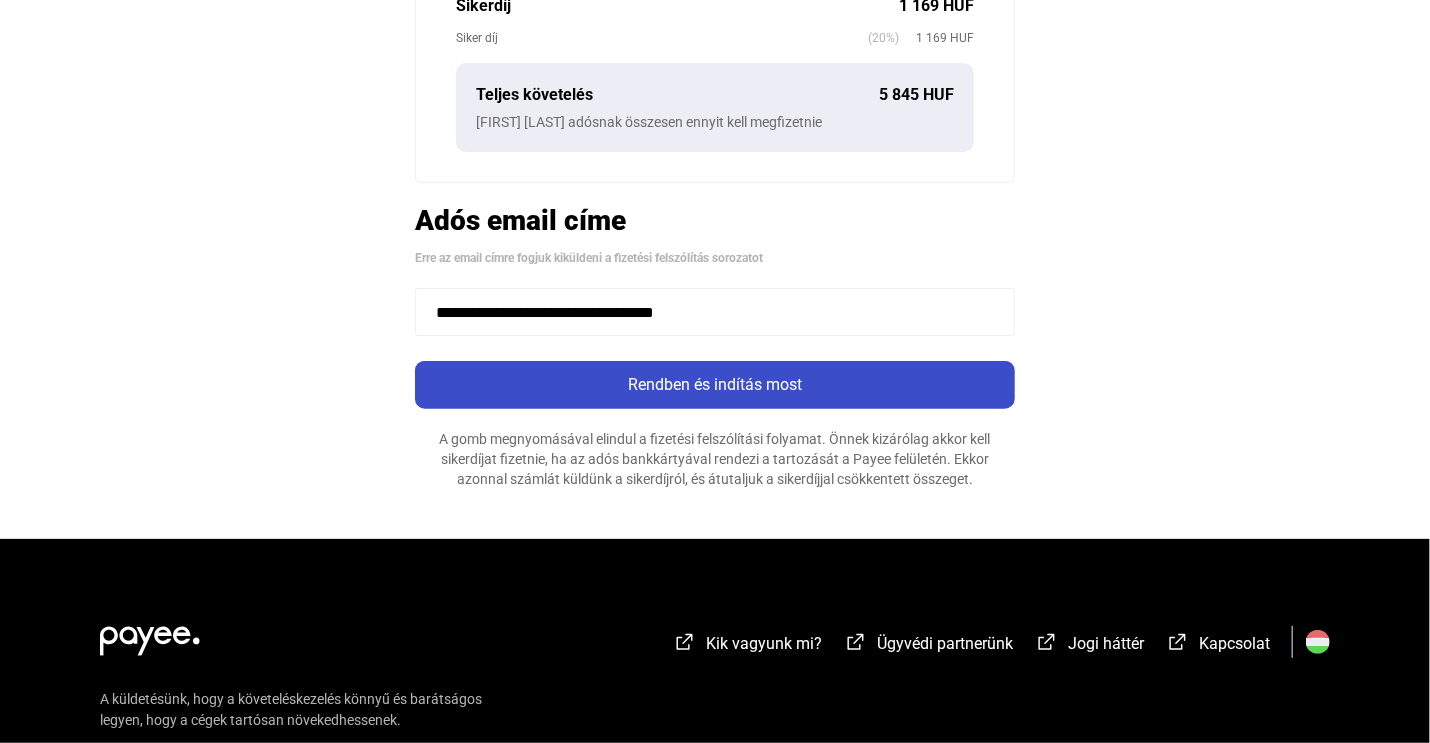 click on "Rendben és indítás most" 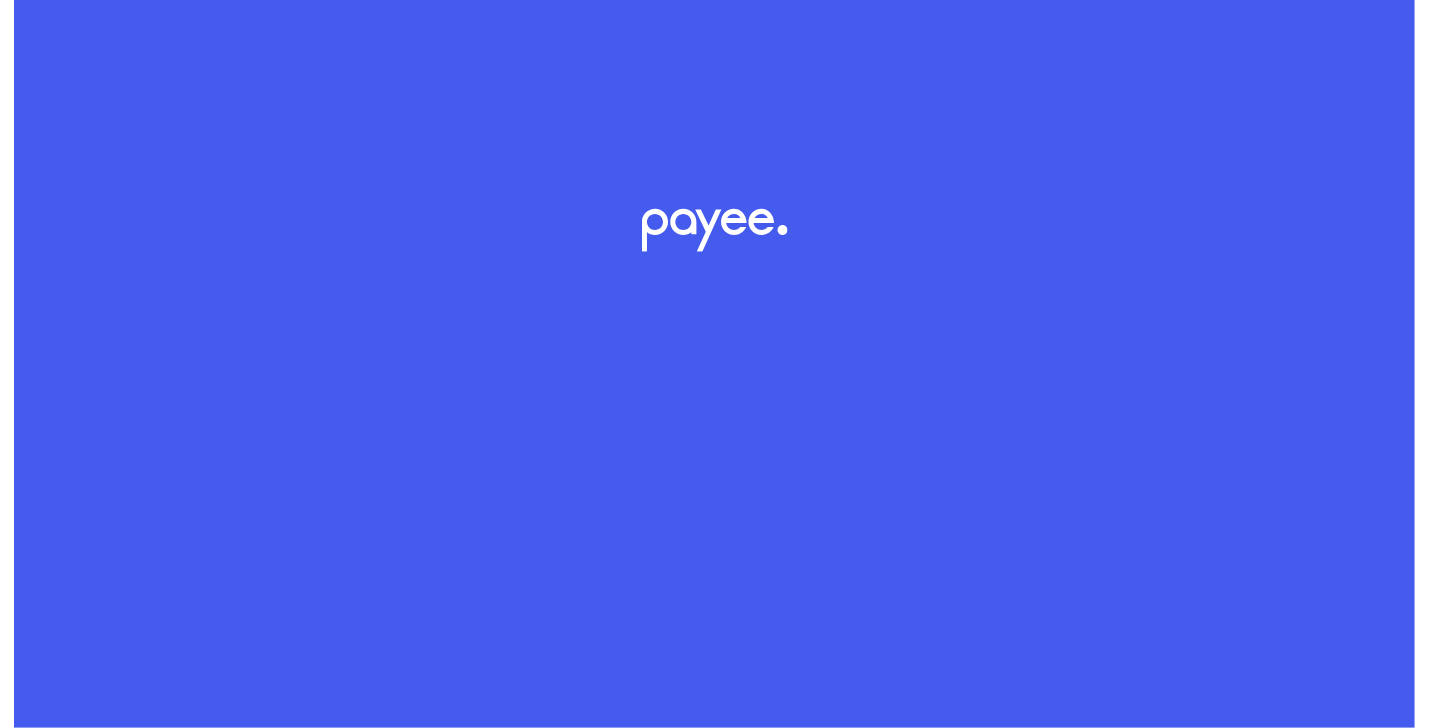 scroll, scrollTop: 429, scrollLeft: 0, axis: vertical 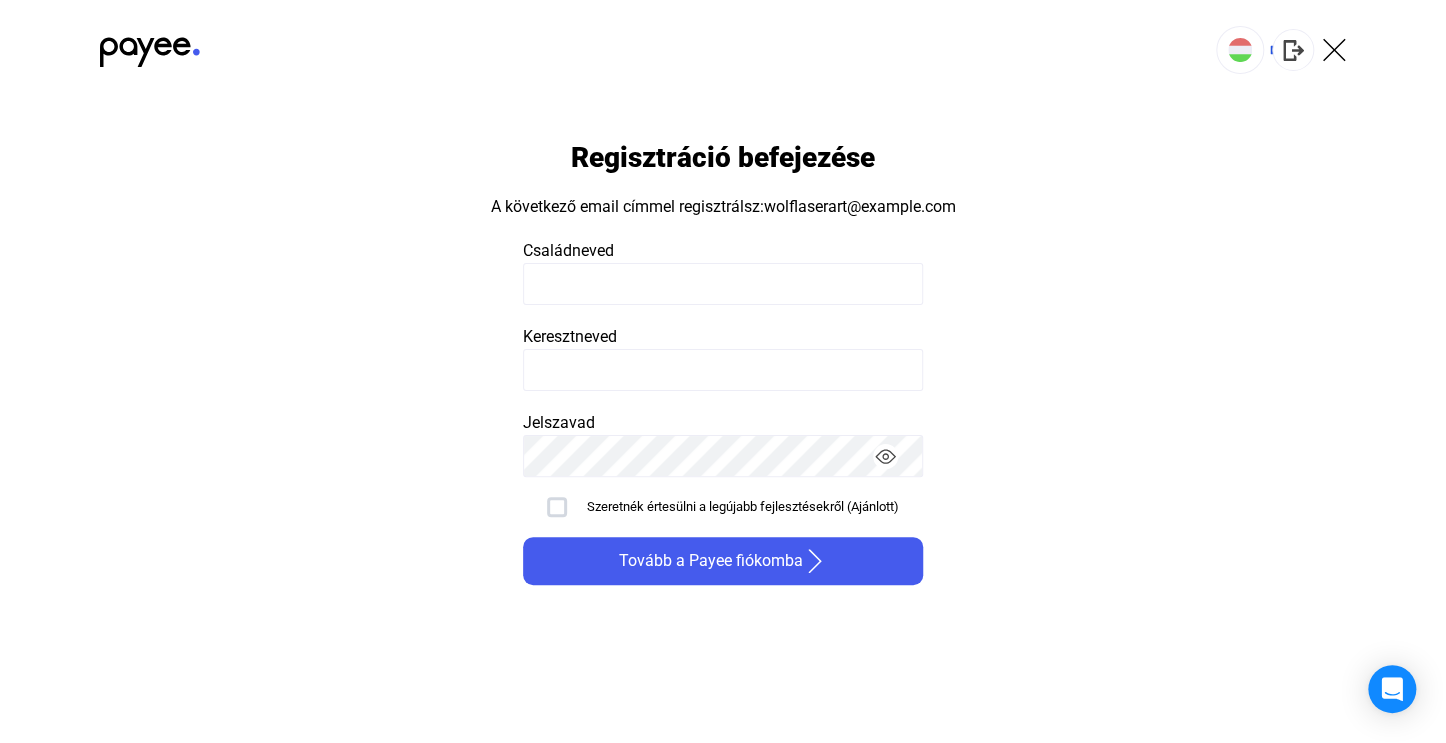 click 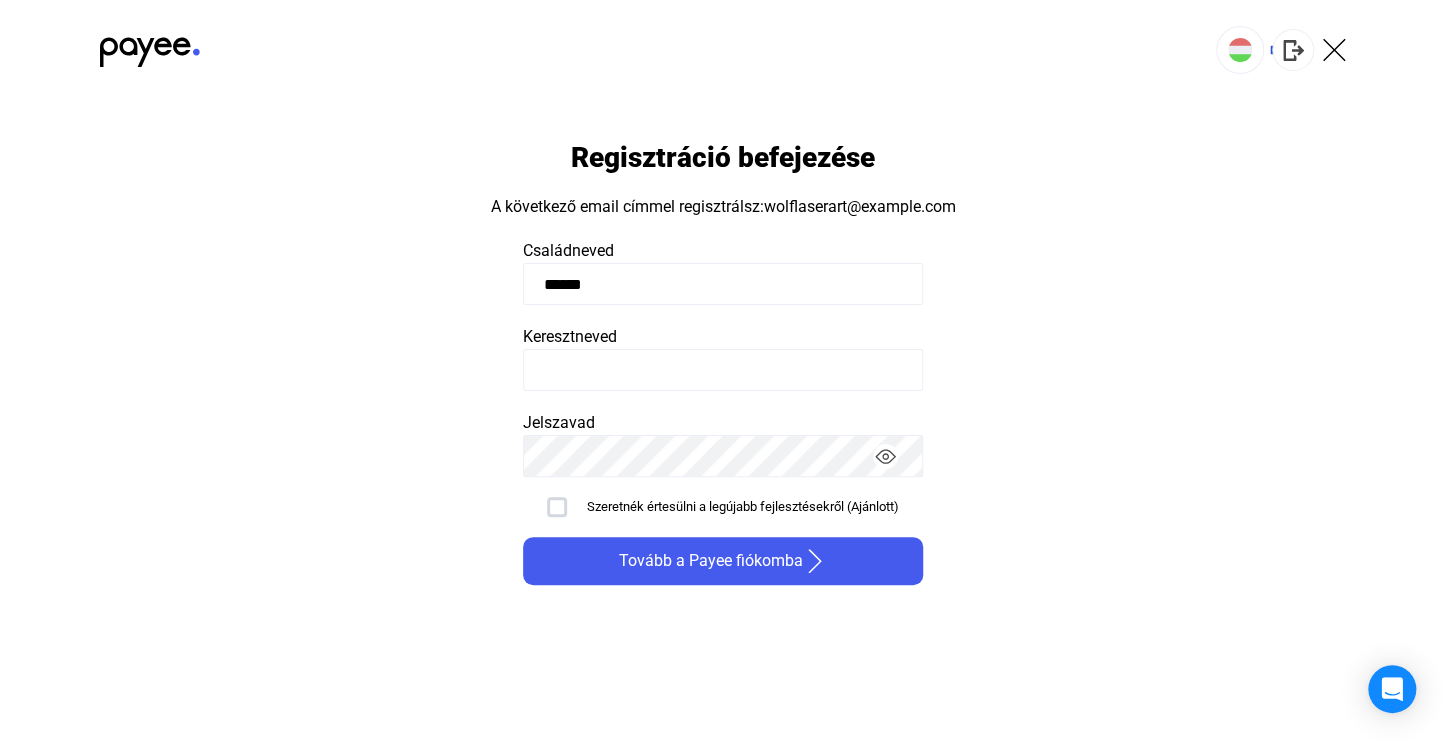 type on "******" 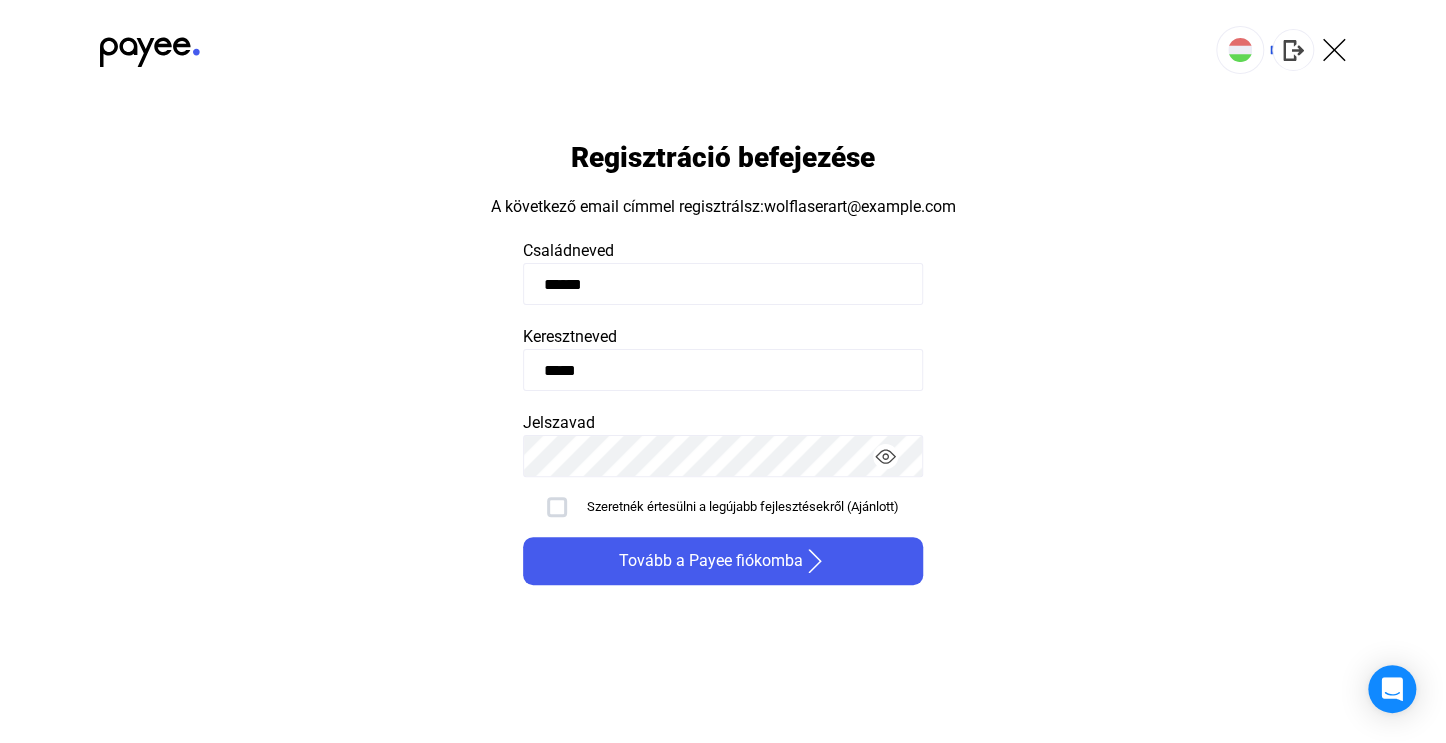 type on "*****" 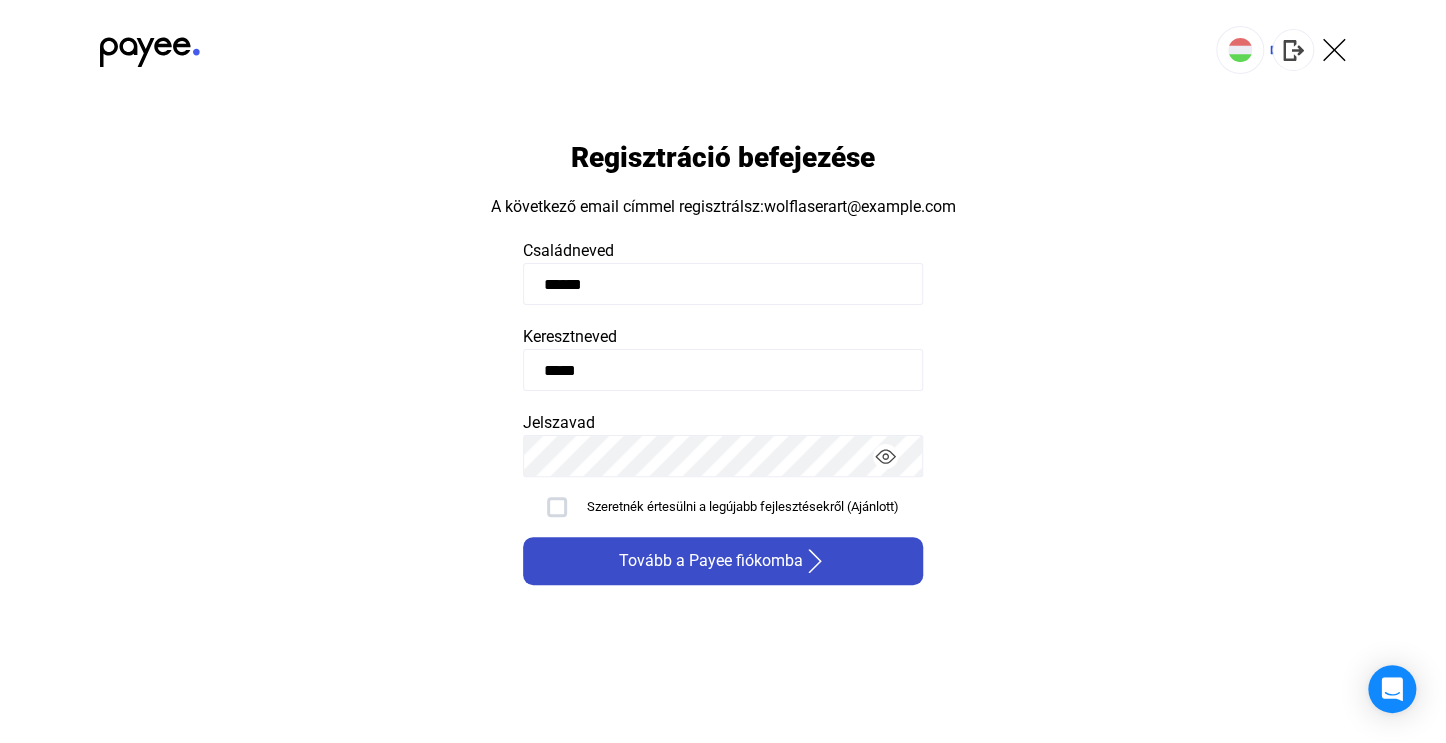 click on "Tovább a Payee fiókomba" 